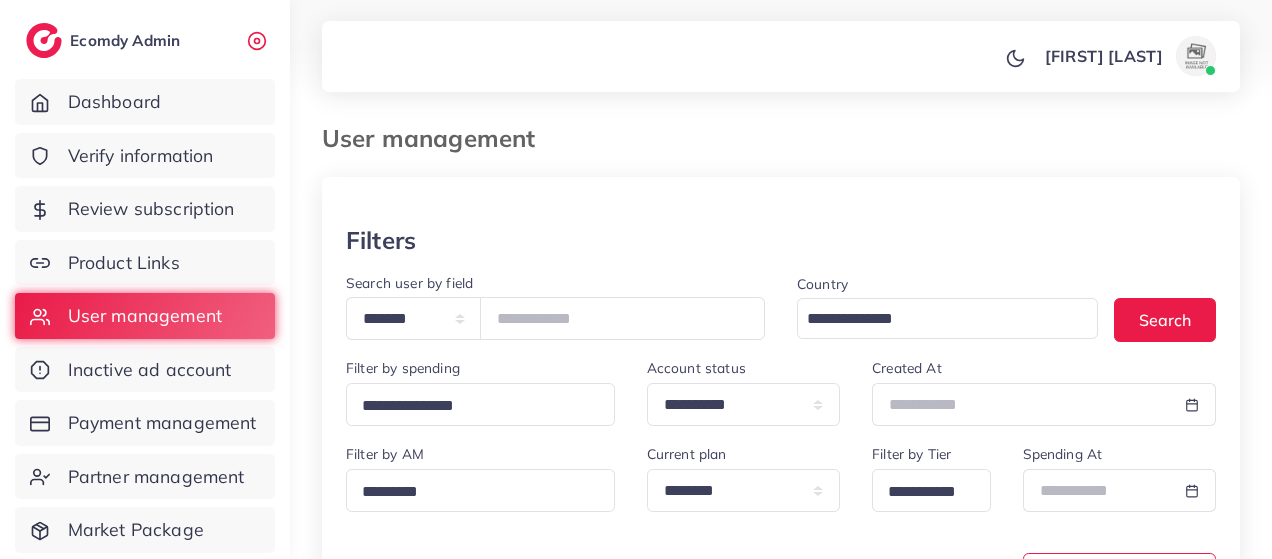 scroll, scrollTop: 0, scrollLeft: 0, axis: both 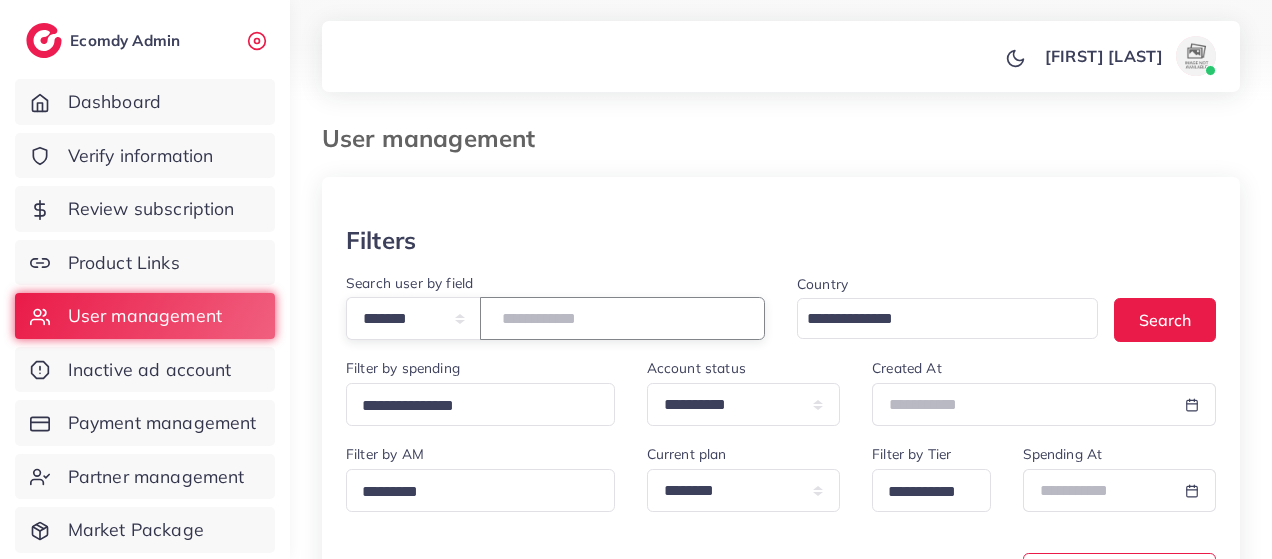 click on "*******" at bounding box center (622, 318) 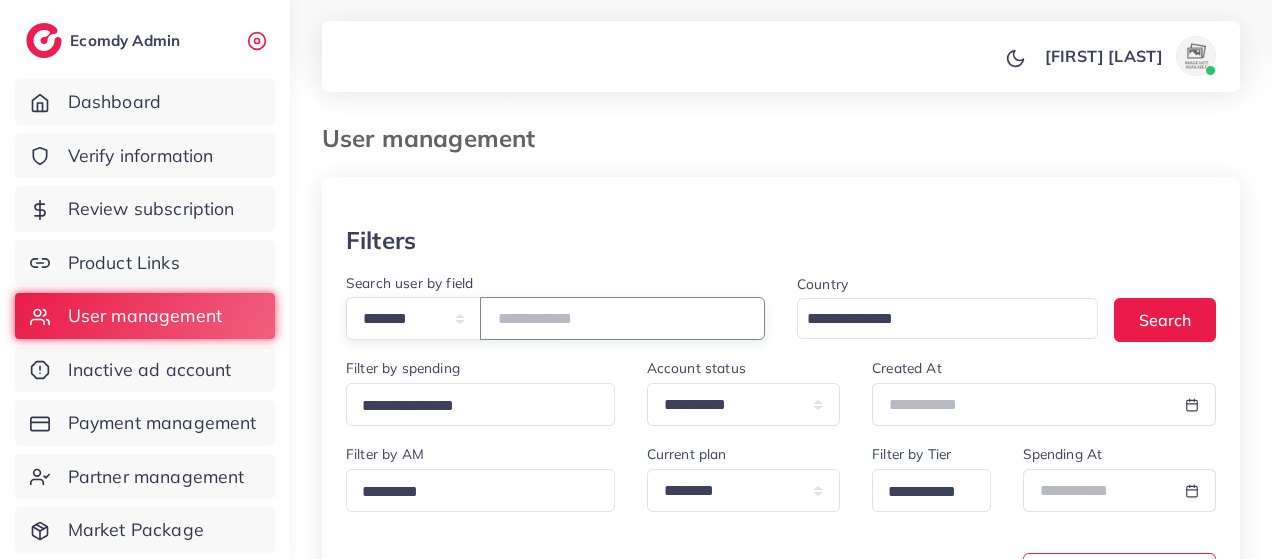 type on "*******" 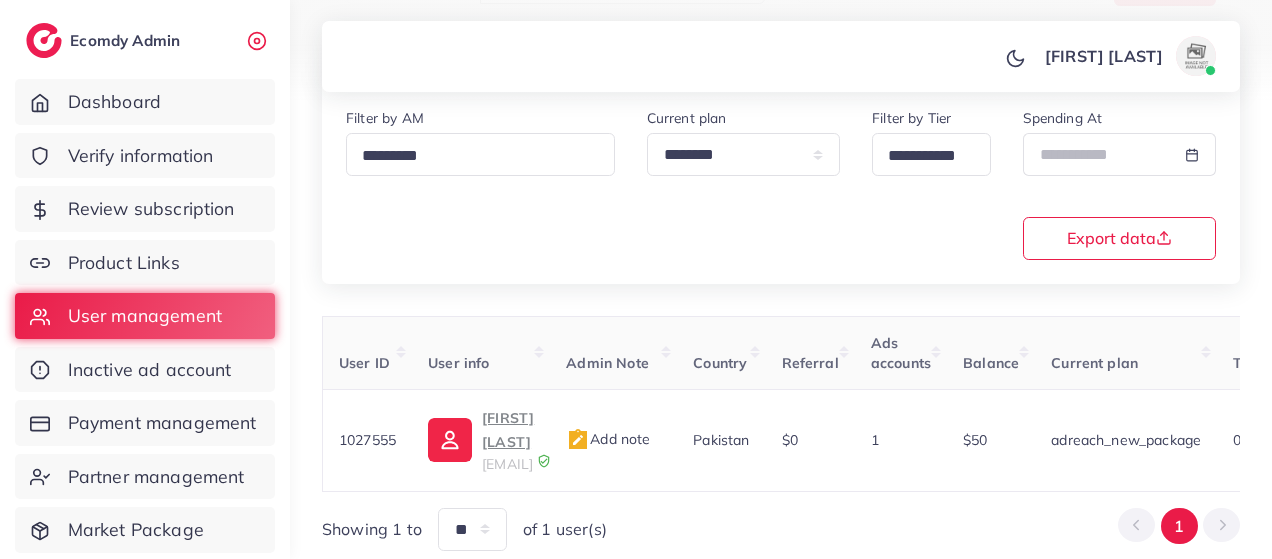 scroll, scrollTop: 398, scrollLeft: 0, axis: vertical 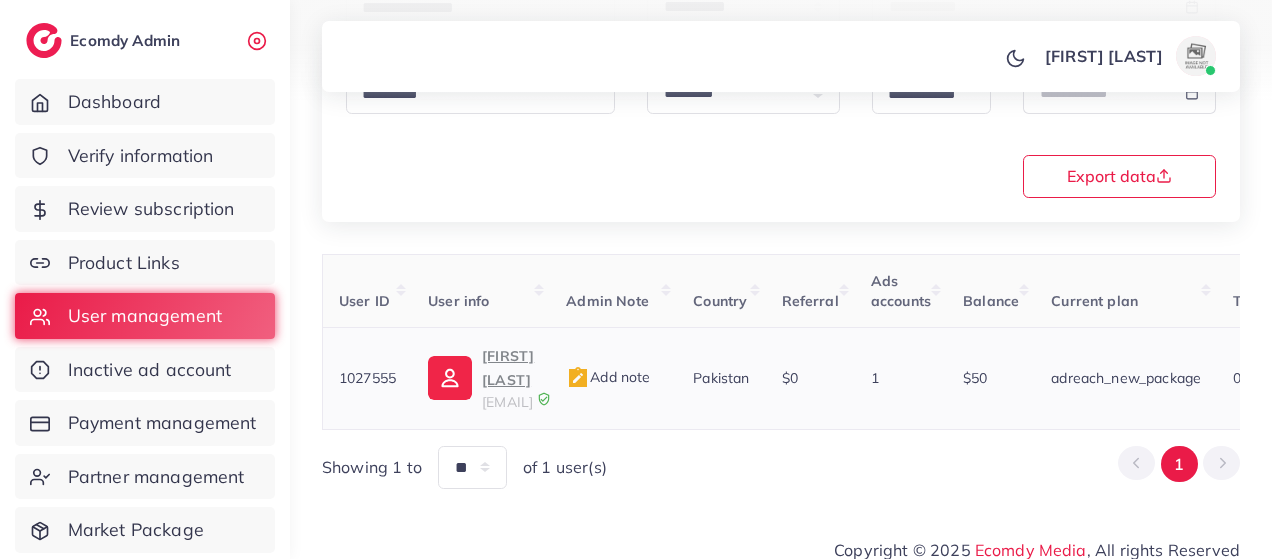 click on "[FIRST] [LAST]" at bounding box center [508, 368] 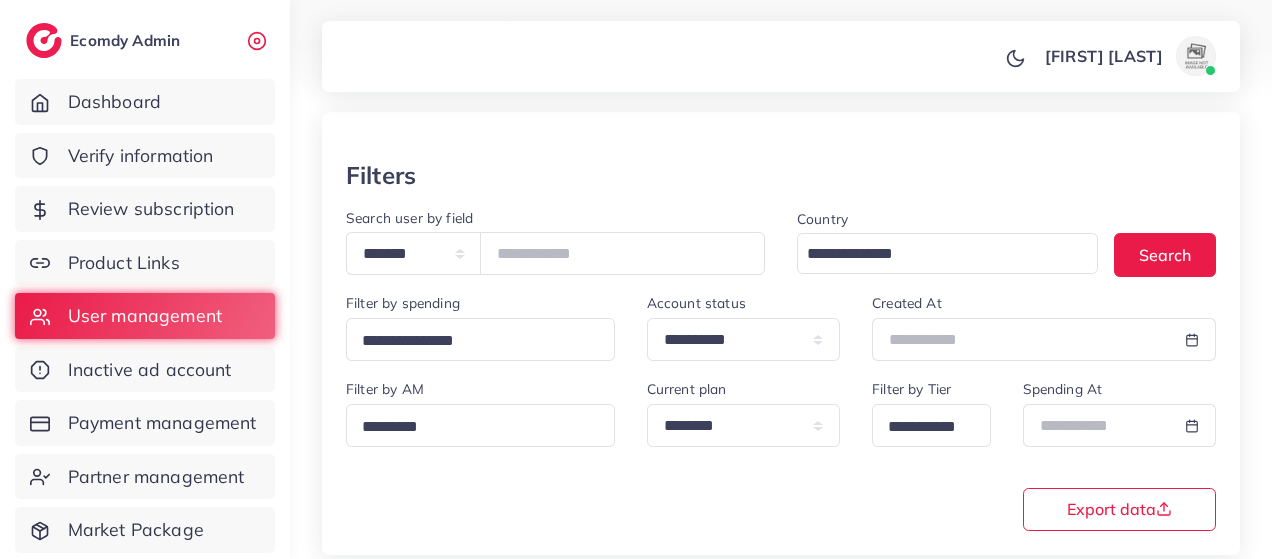 scroll, scrollTop: 0, scrollLeft: 0, axis: both 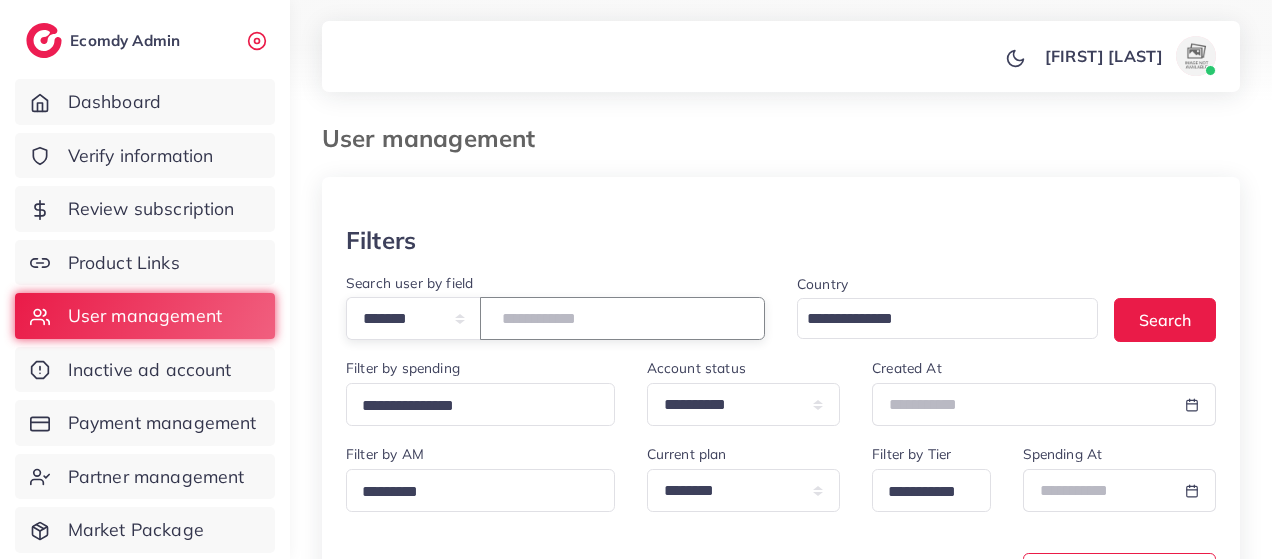 click on "*******" at bounding box center [622, 318] 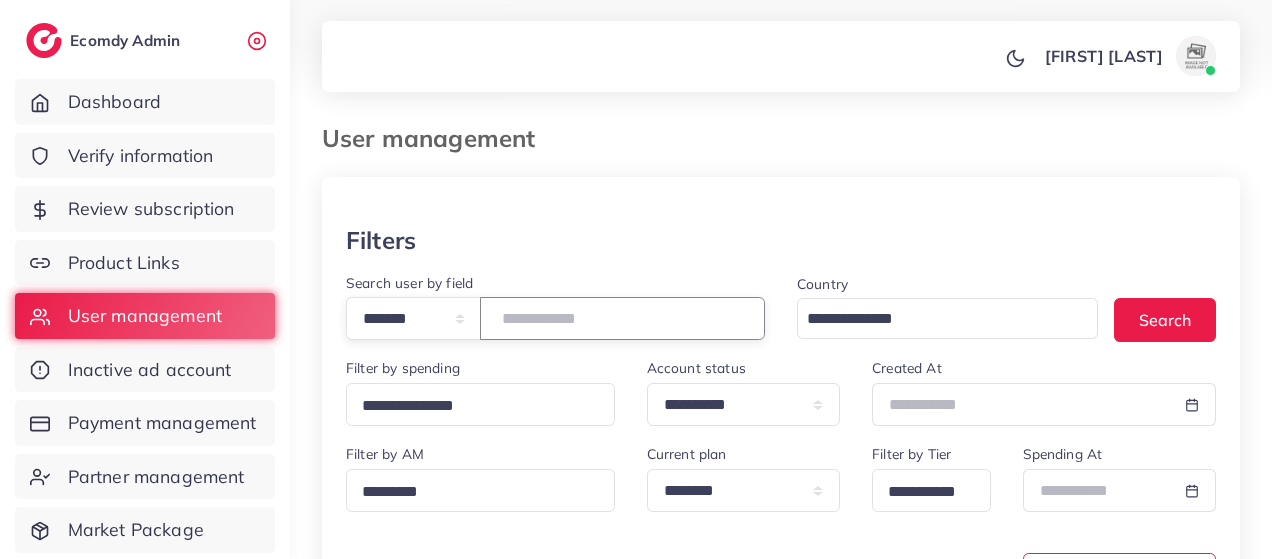 type on "*" 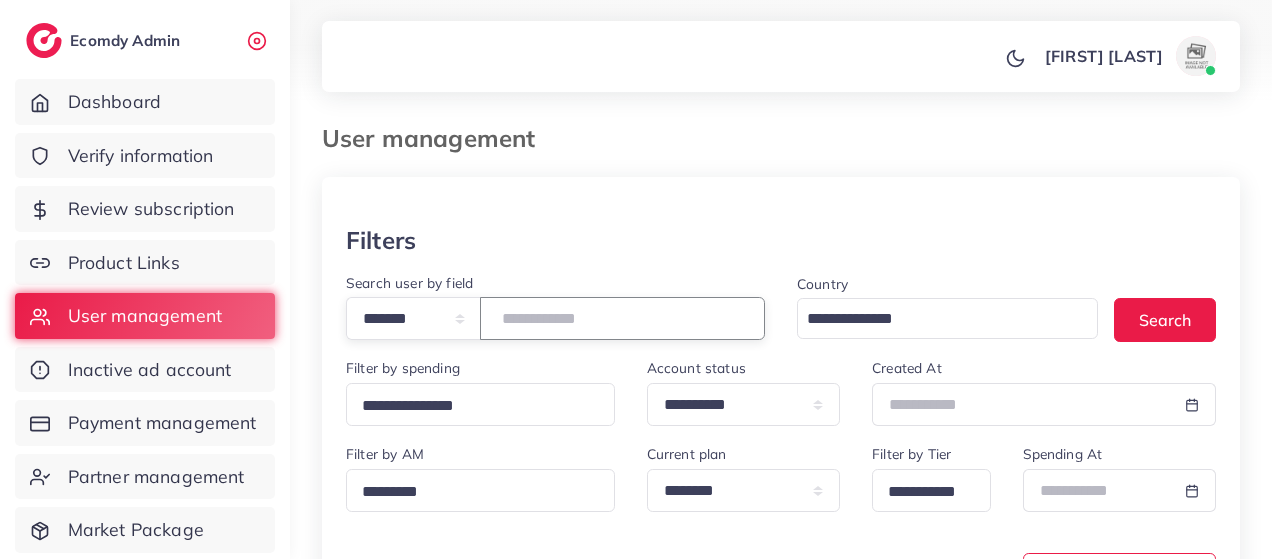 paste on "*******" 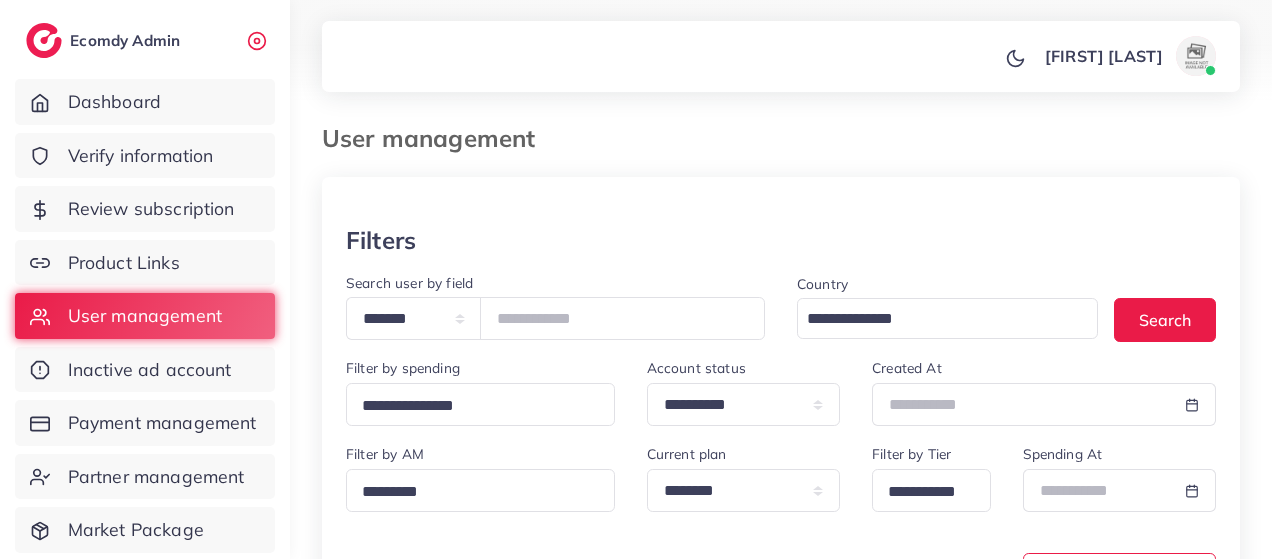 click on "**********" at bounding box center [781, 459] 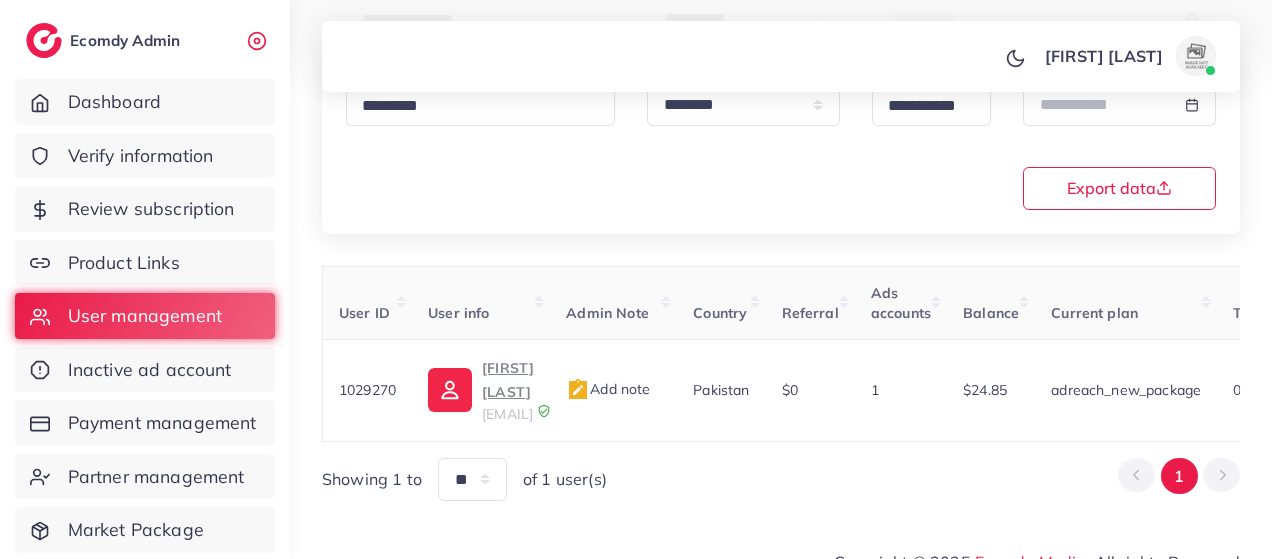 scroll, scrollTop: 398, scrollLeft: 0, axis: vertical 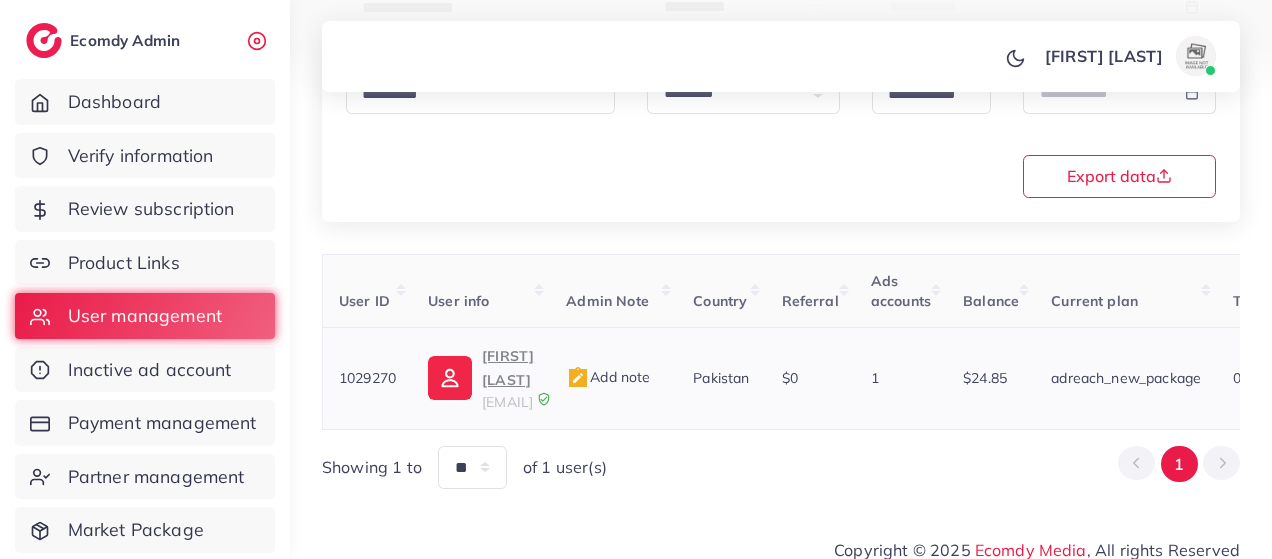 click on "moyixkhan4@gmail.com" at bounding box center [507, 402] 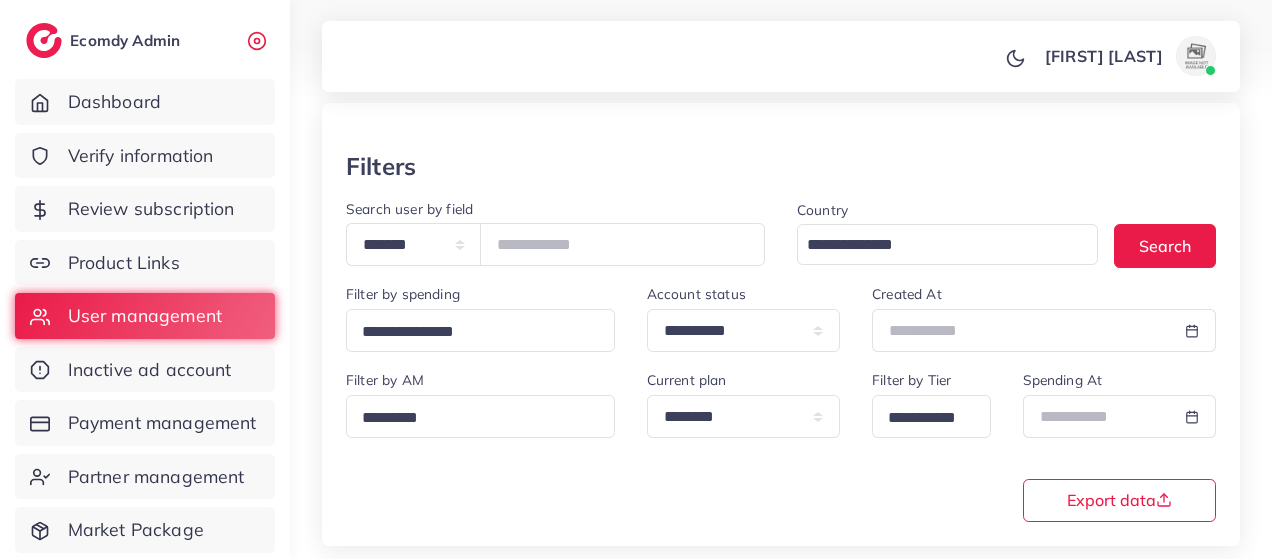 scroll, scrollTop: 0, scrollLeft: 0, axis: both 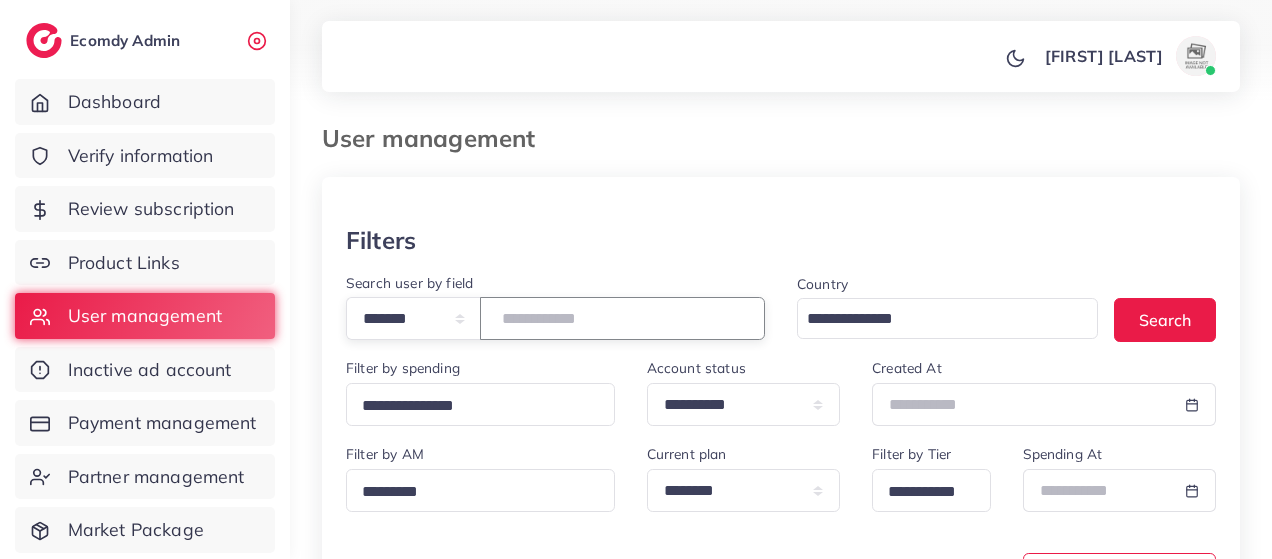 click on "*******" at bounding box center [622, 318] 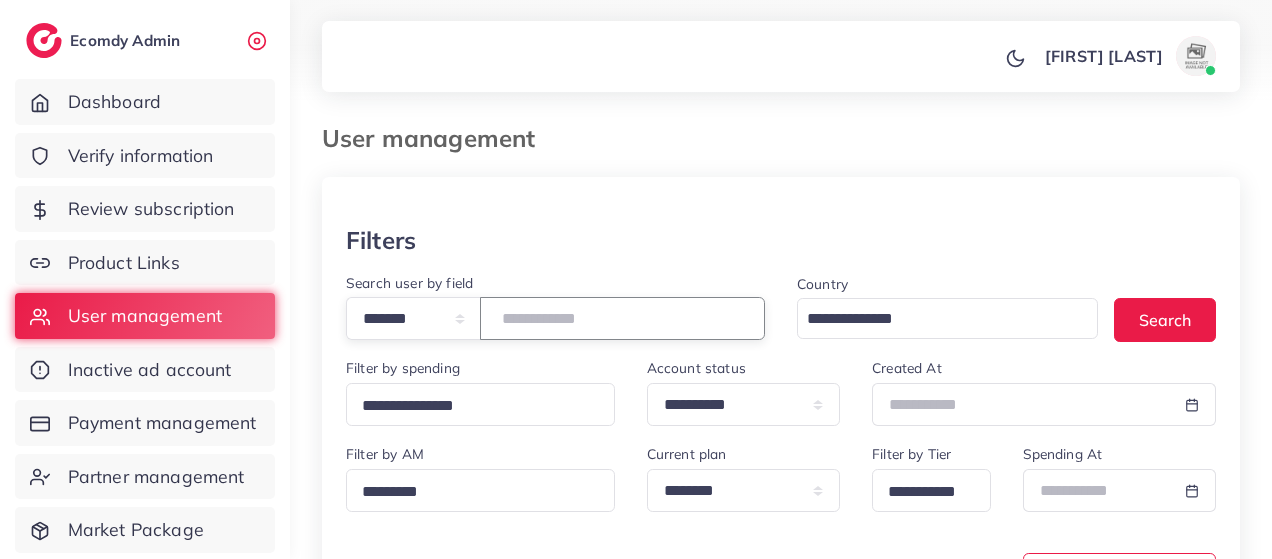 type on "*******" 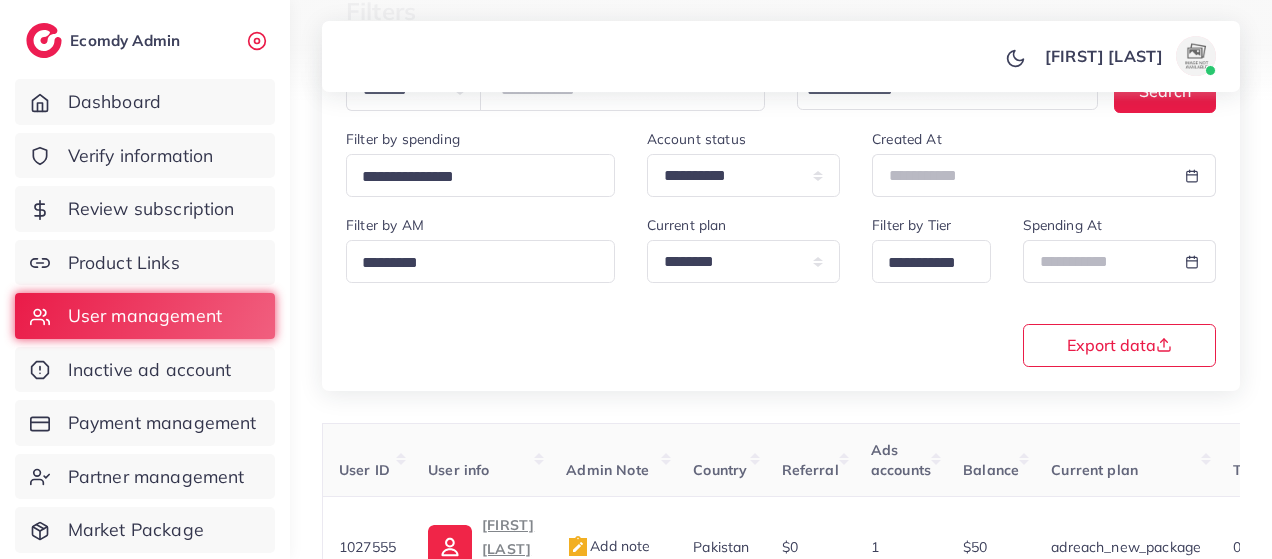 scroll, scrollTop: 273, scrollLeft: 0, axis: vertical 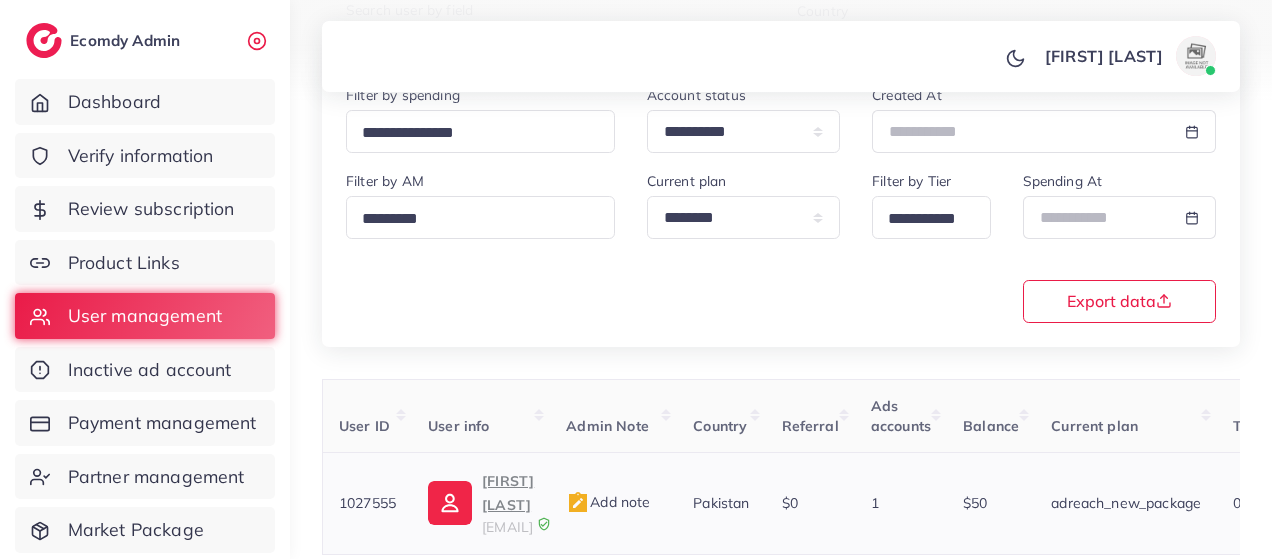 click on "Ahmad Ali" at bounding box center [508, 493] 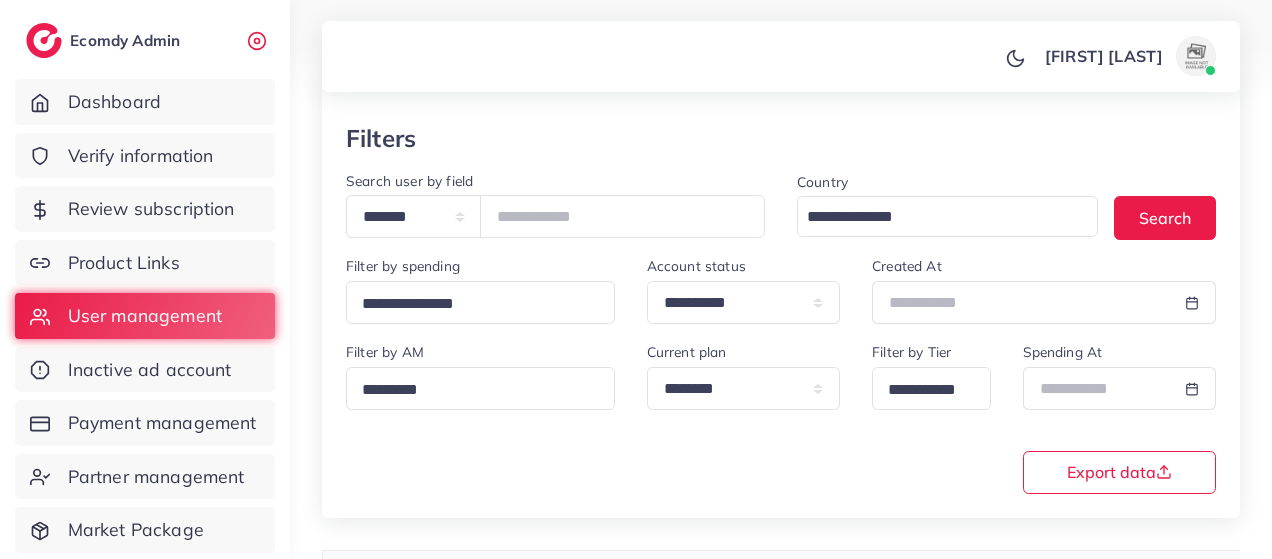 scroll, scrollTop: 0, scrollLeft: 0, axis: both 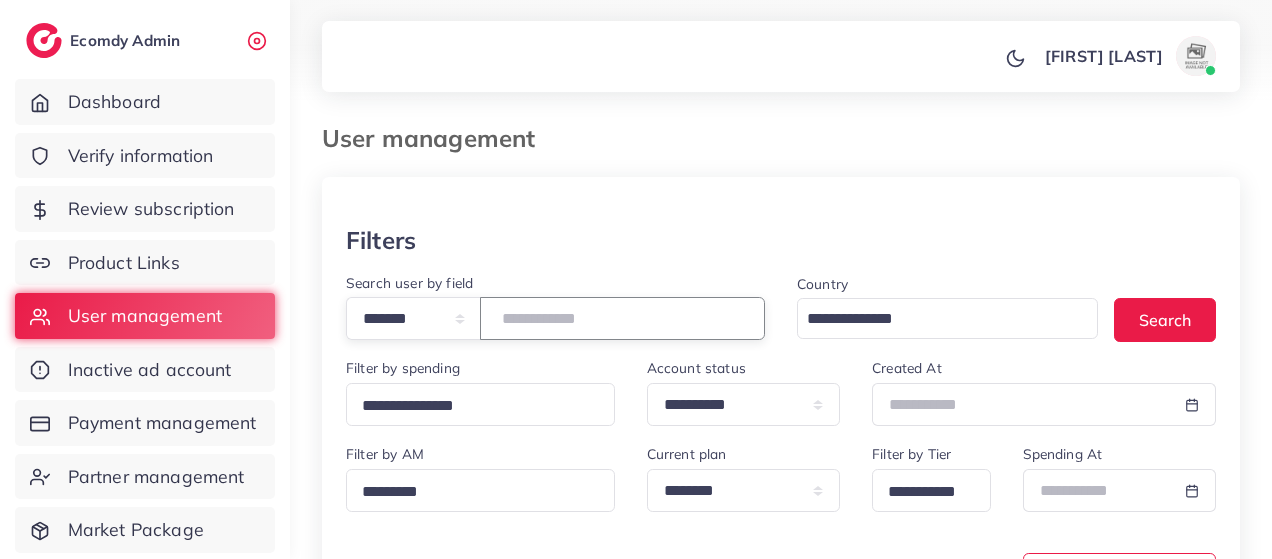 click on "*******" at bounding box center [622, 318] 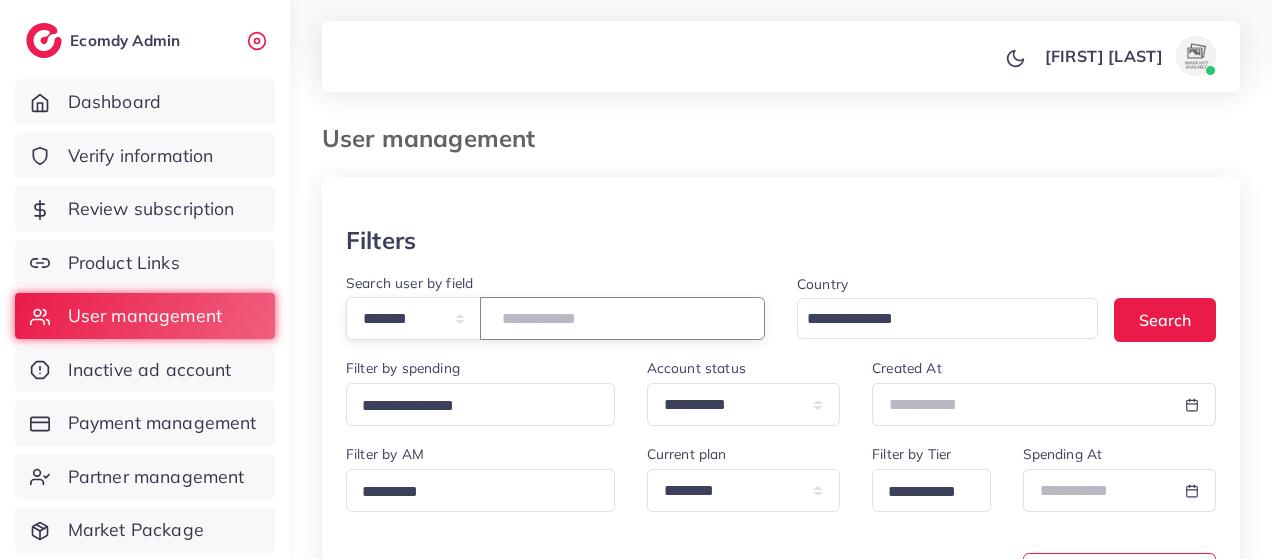paste on "*******" 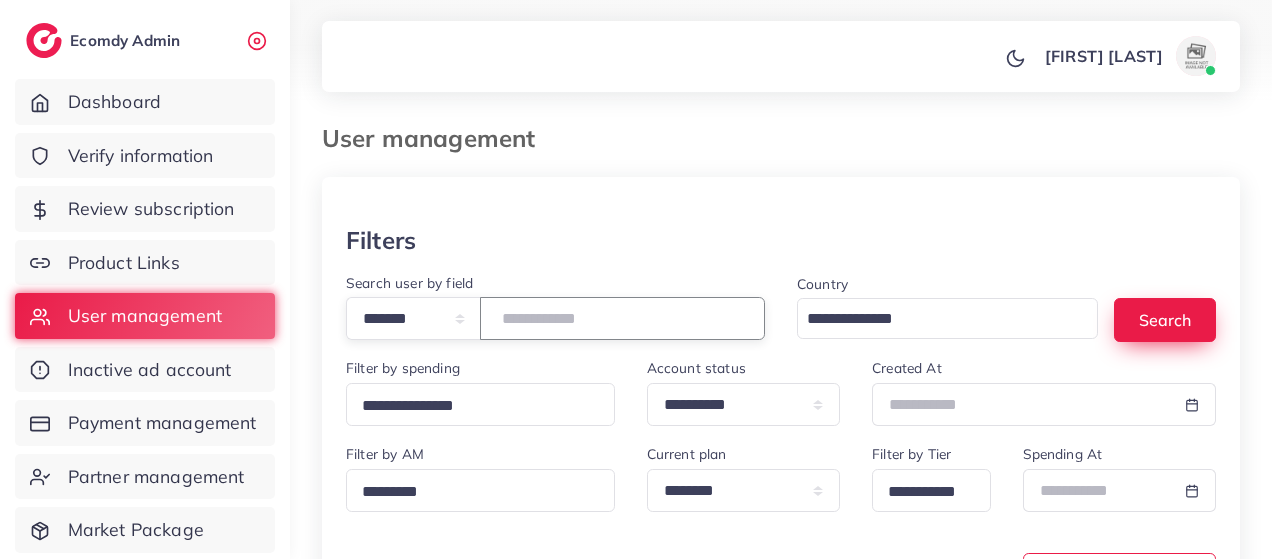 type on "*******" 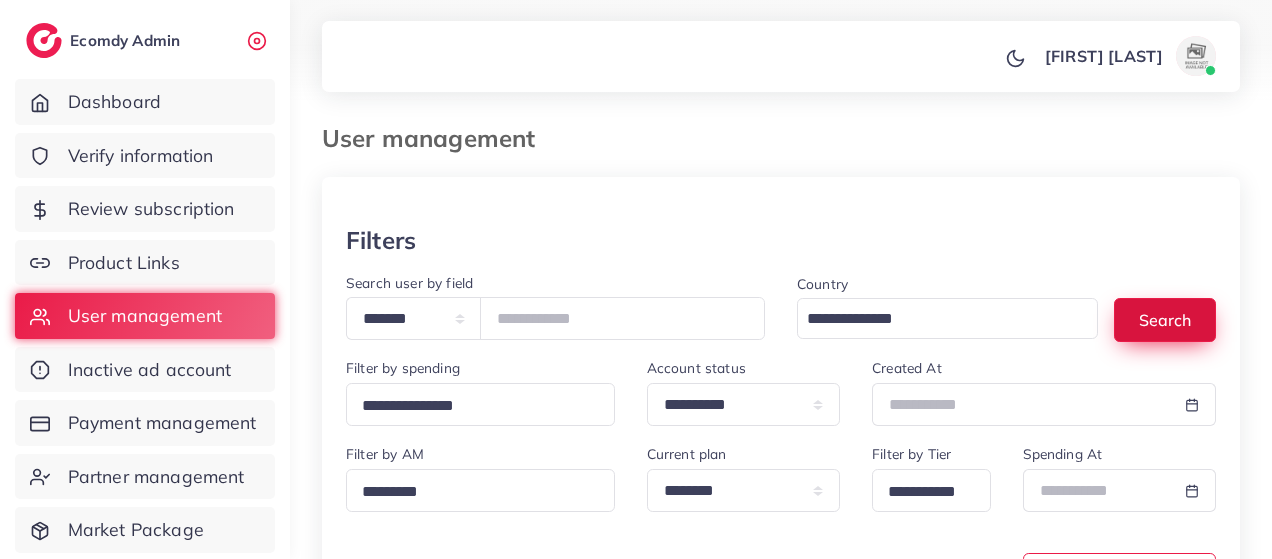 click on "Search" at bounding box center [1165, 319] 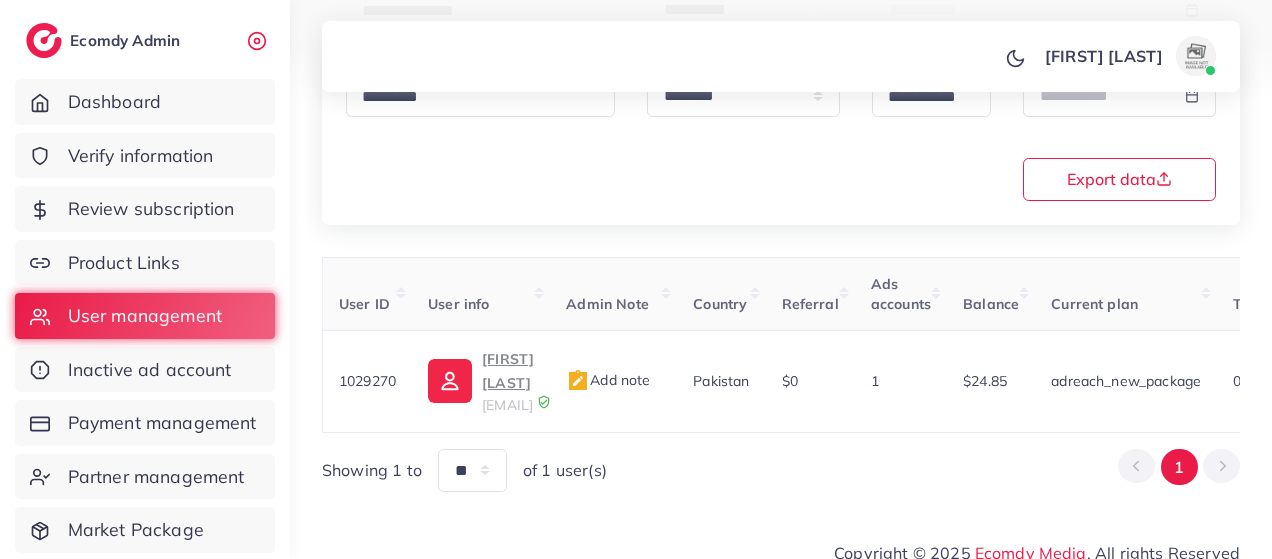 scroll, scrollTop: 398, scrollLeft: 0, axis: vertical 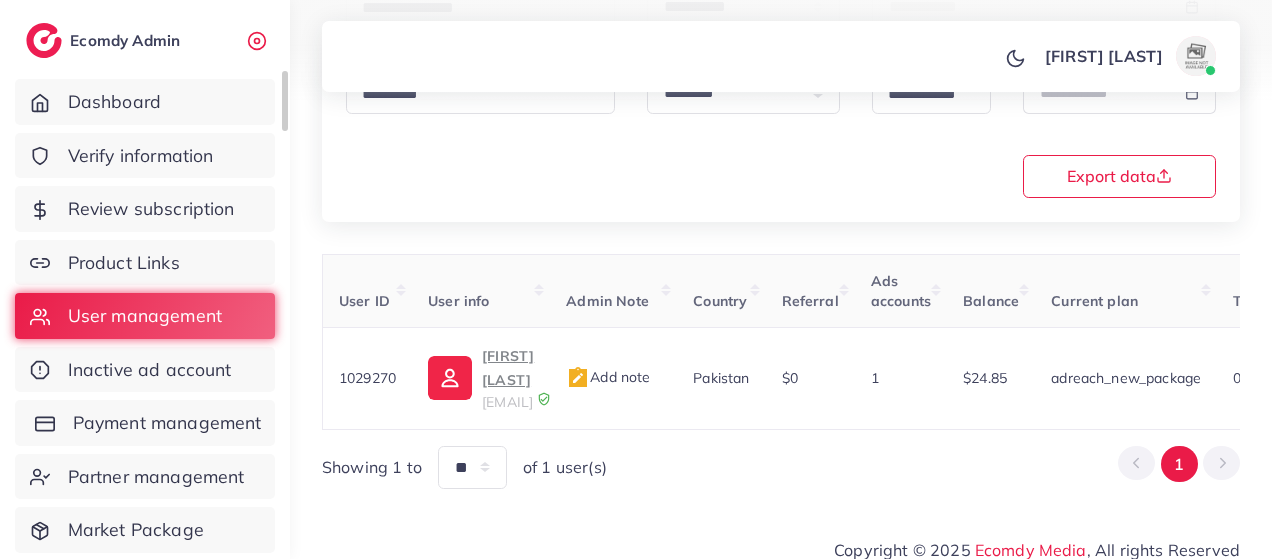 click on "Payment management" at bounding box center (167, 423) 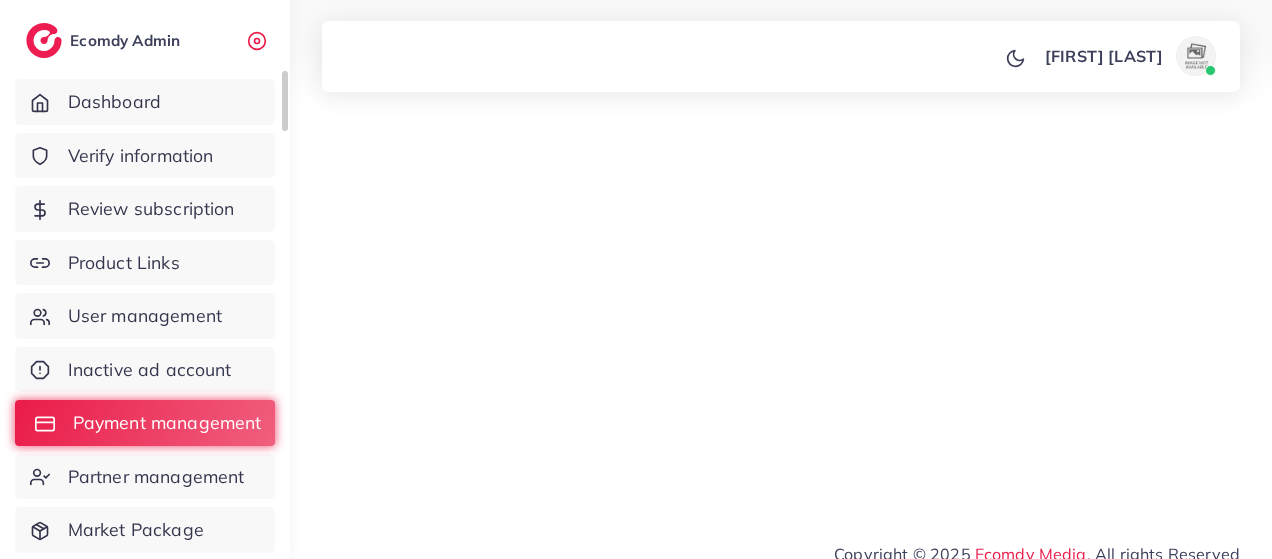 scroll, scrollTop: 0, scrollLeft: 0, axis: both 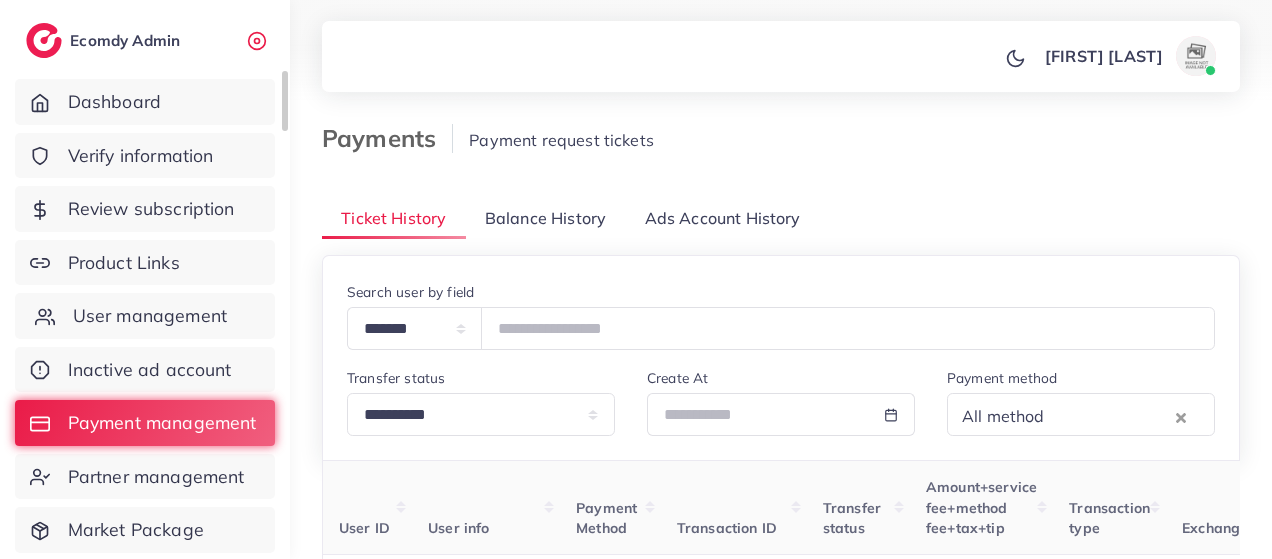 click on "User management" at bounding box center (150, 316) 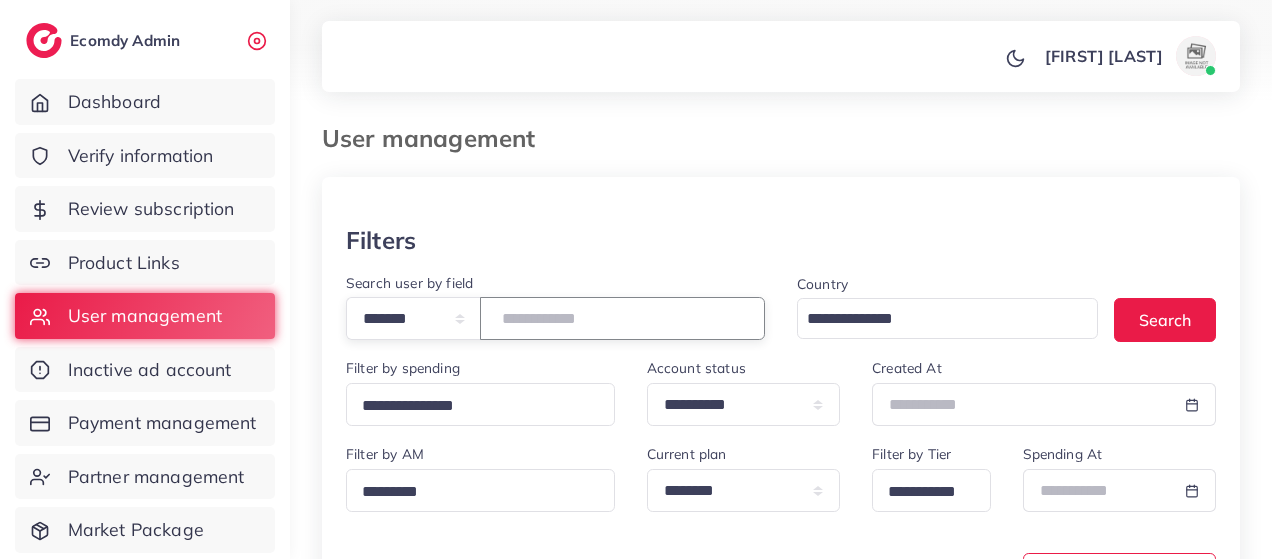 click at bounding box center [622, 318] 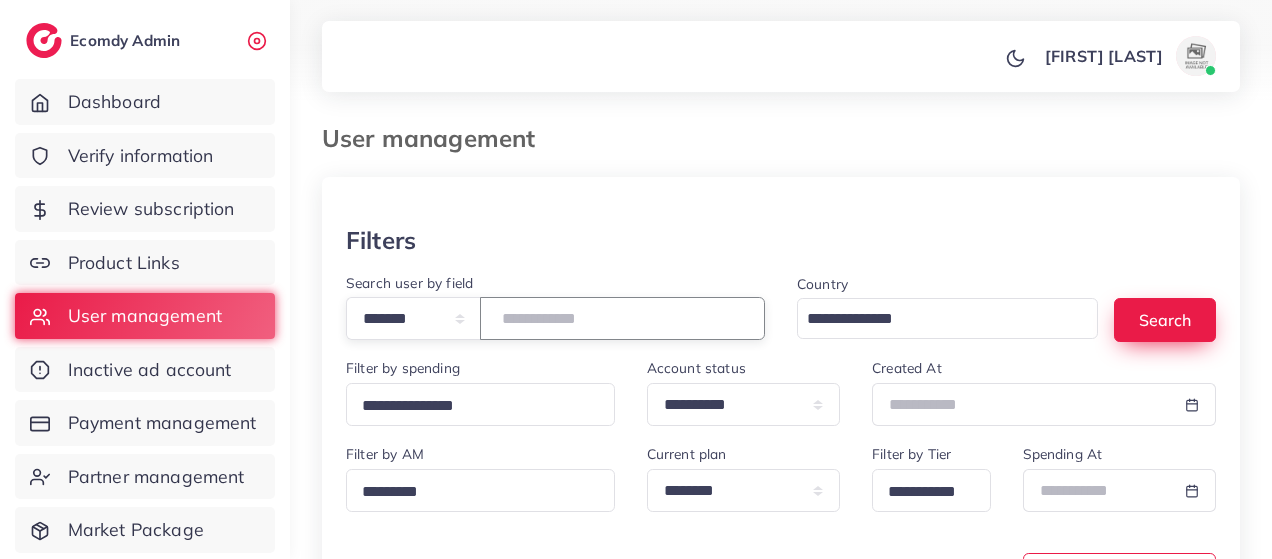 type on "*******" 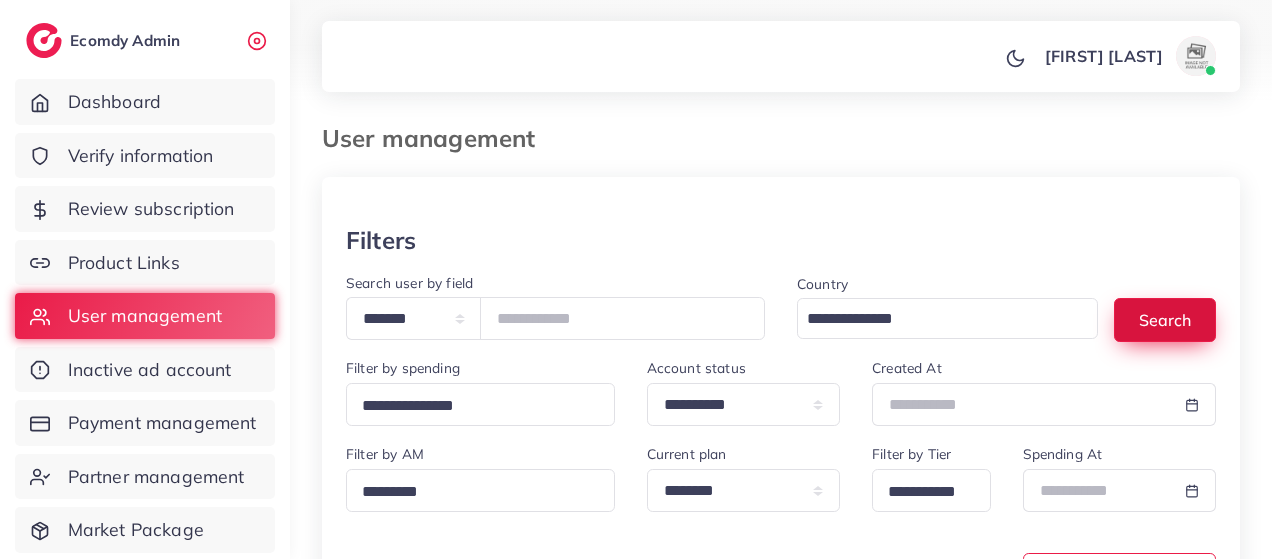 click on "Search" at bounding box center (1165, 319) 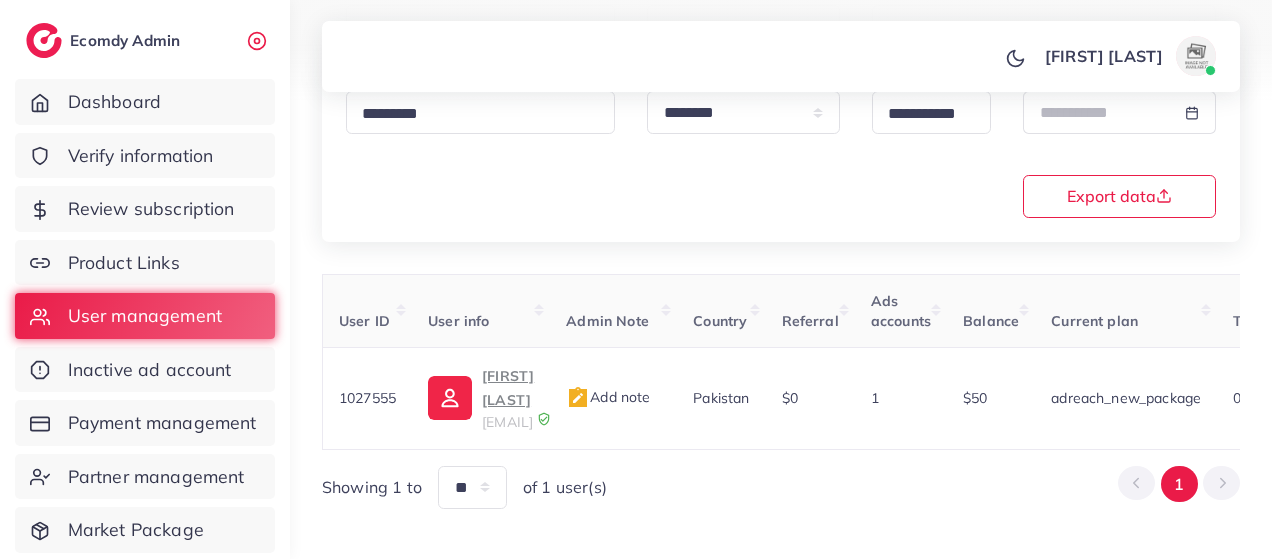 scroll, scrollTop: 380, scrollLeft: 0, axis: vertical 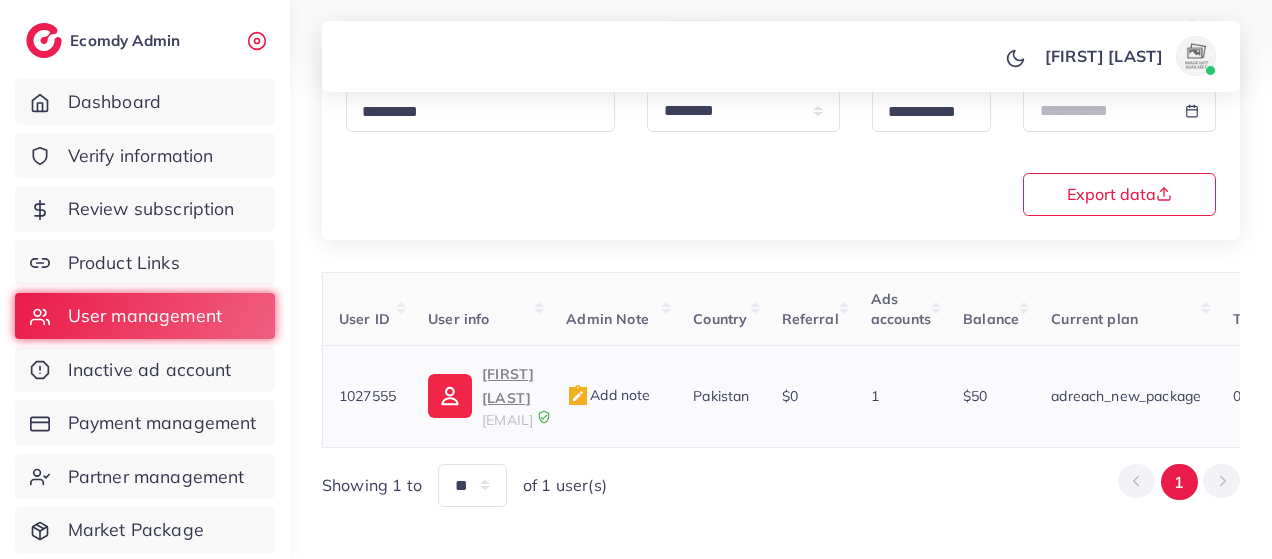 click on "Ahmad Ali" at bounding box center [508, 386] 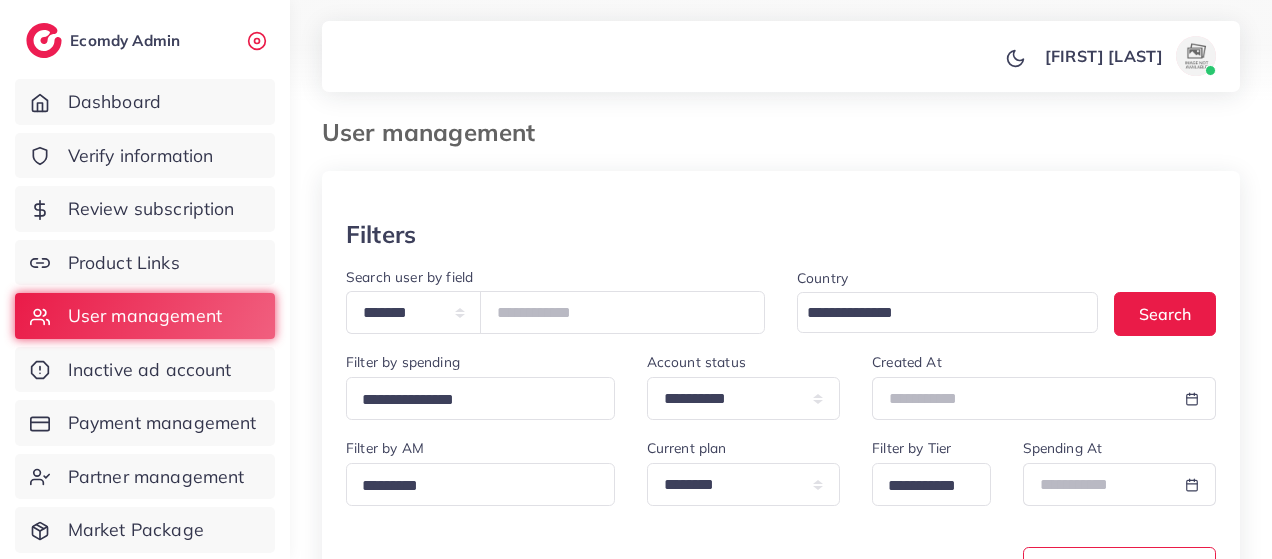 scroll, scrollTop: 0, scrollLeft: 0, axis: both 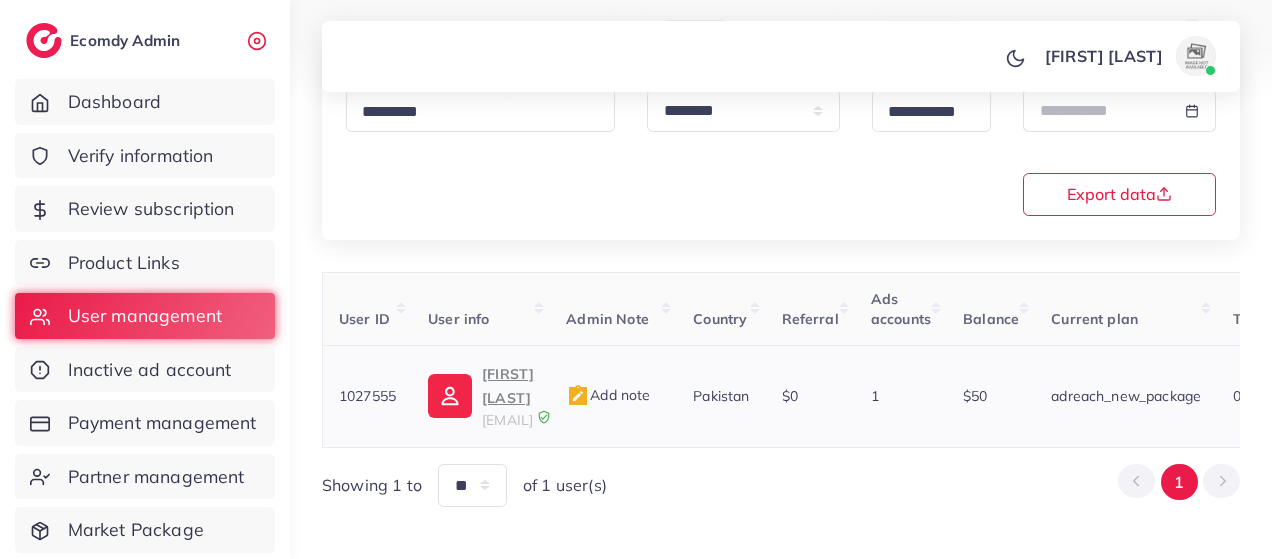 click on "Ahmad Ali" at bounding box center (508, 386) 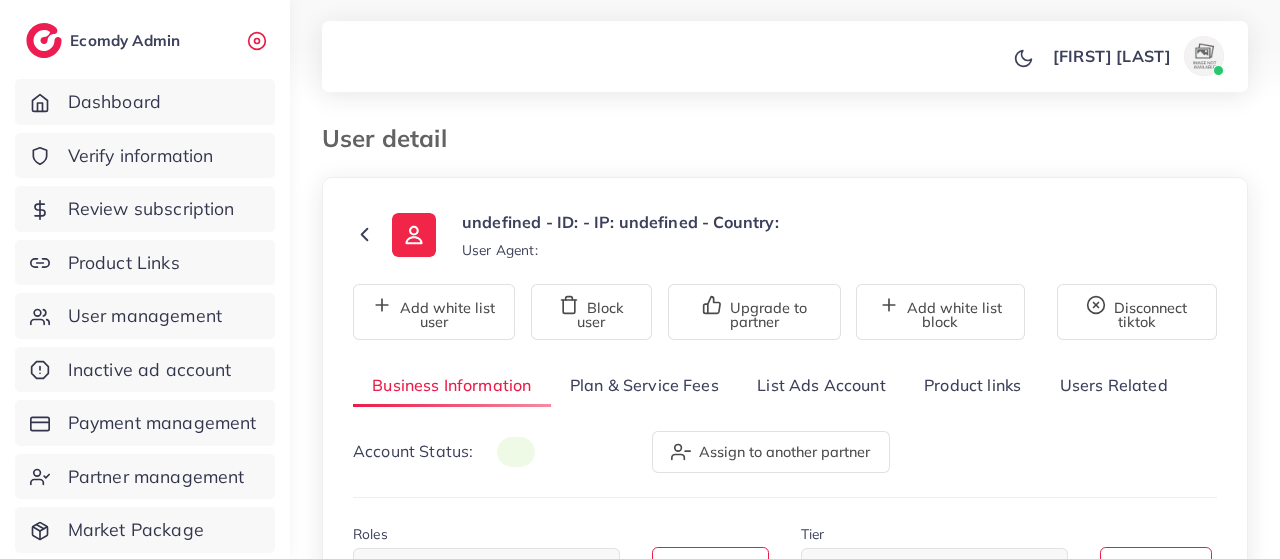 scroll, scrollTop: 0, scrollLeft: 0, axis: both 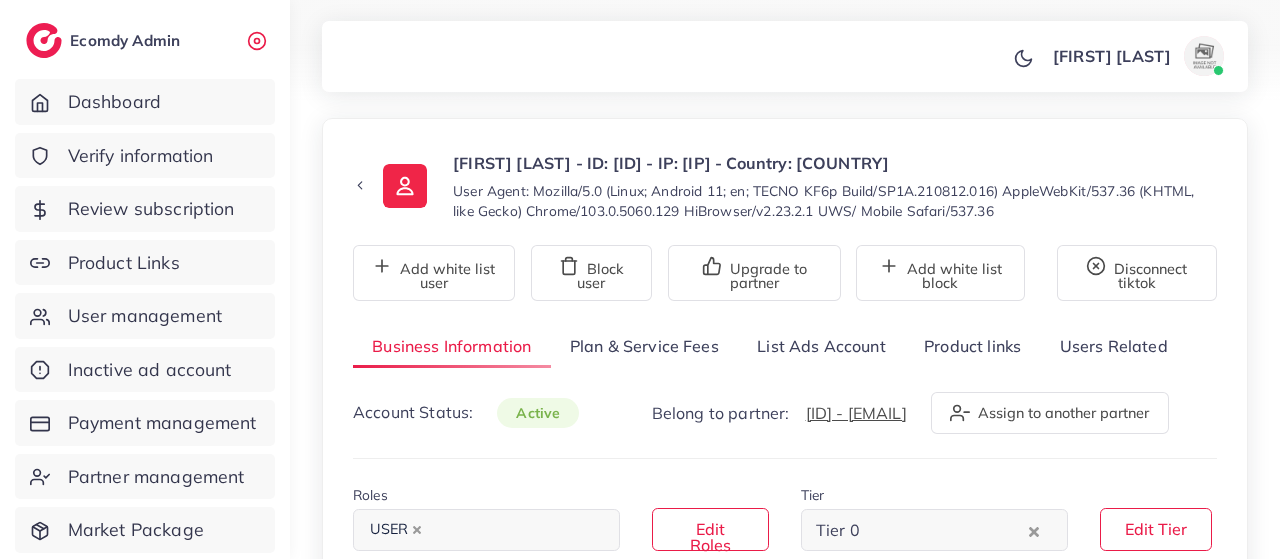 click on "**********" at bounding box center [785, 972] 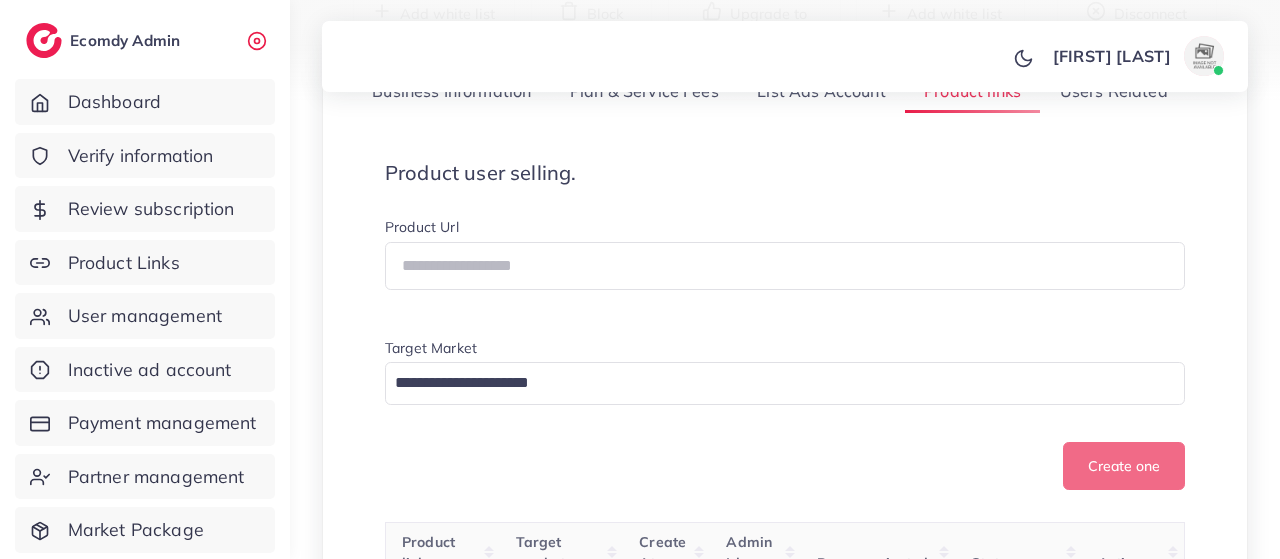 scroll, scrollTop: 363, scrollLeft: 0, axis: vertical 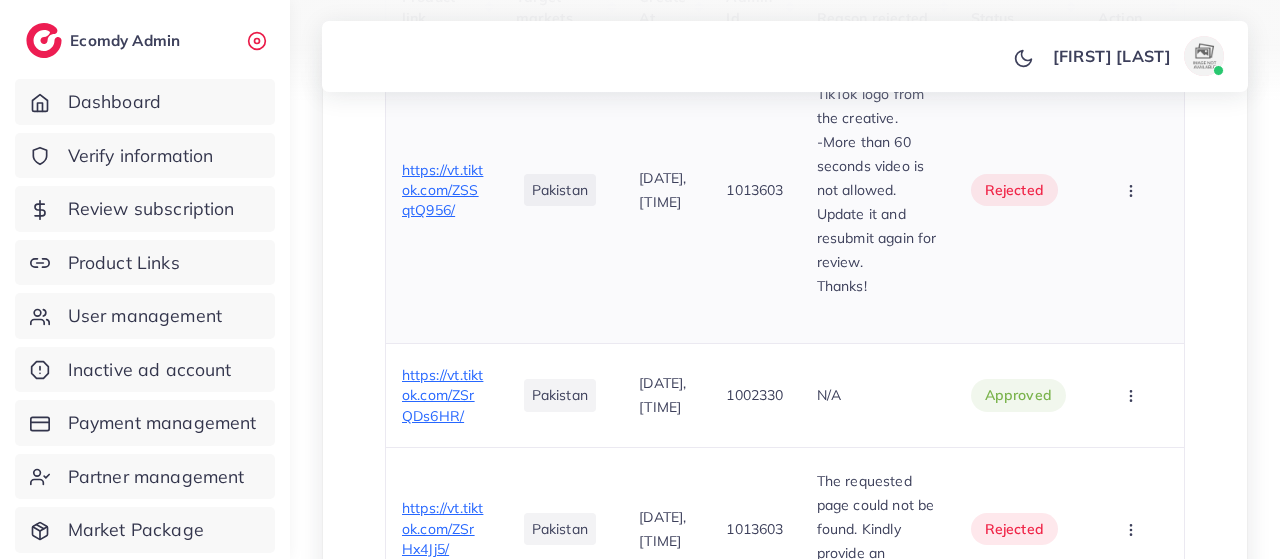 click on "[DATE], [TIME]" at bounding box center [666, 190] 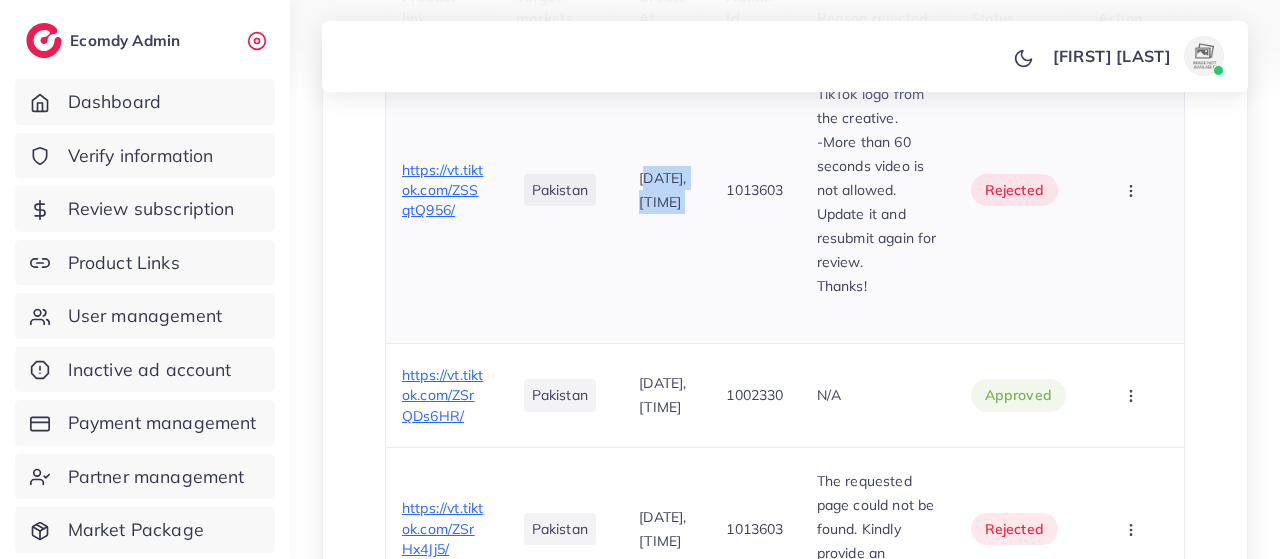 click on "[DATE], [TIME]" at bounding box center (666, 190) 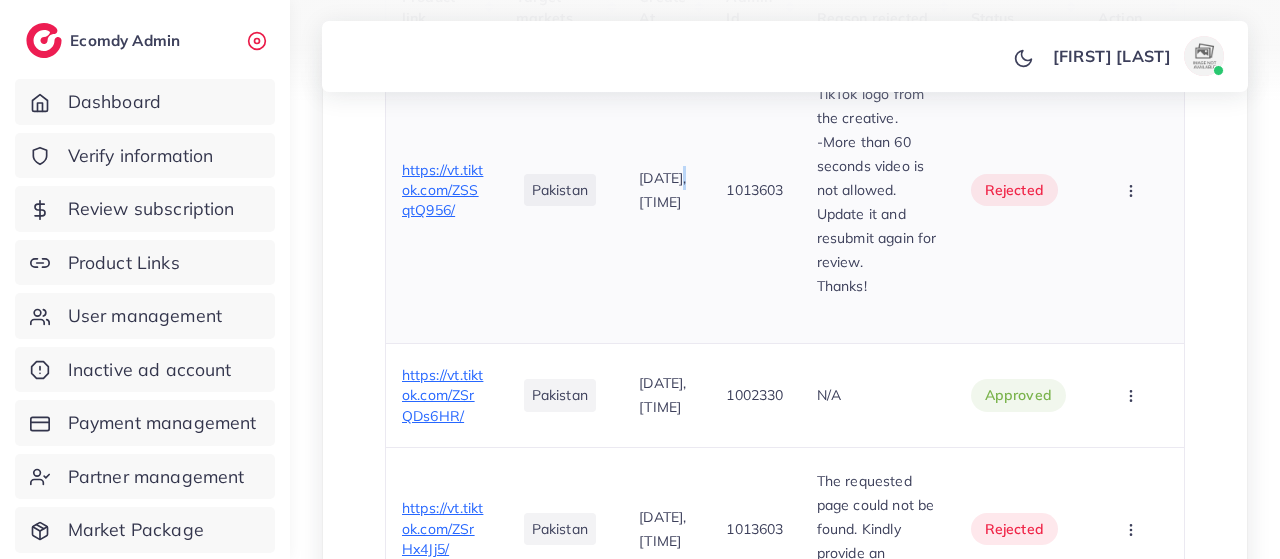 click on "[DATE], [TIME]" at bounding box center [666, 190] 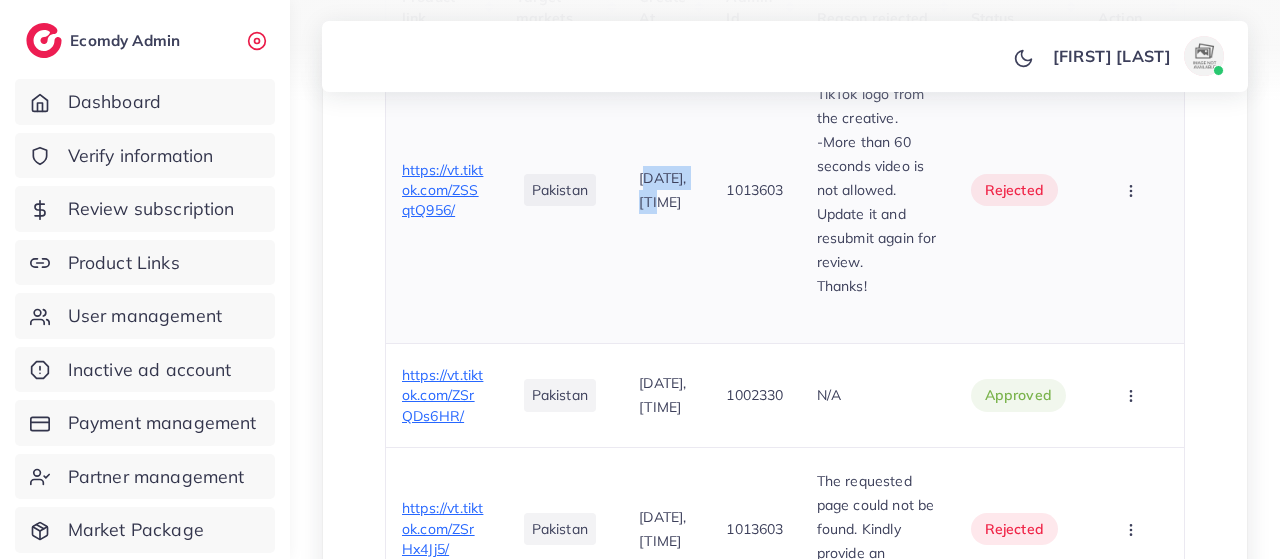 drag, startPoint x: 702, startPoint y: 187, endPoint x: 628, endPoint y: 195, distance: 74.431175 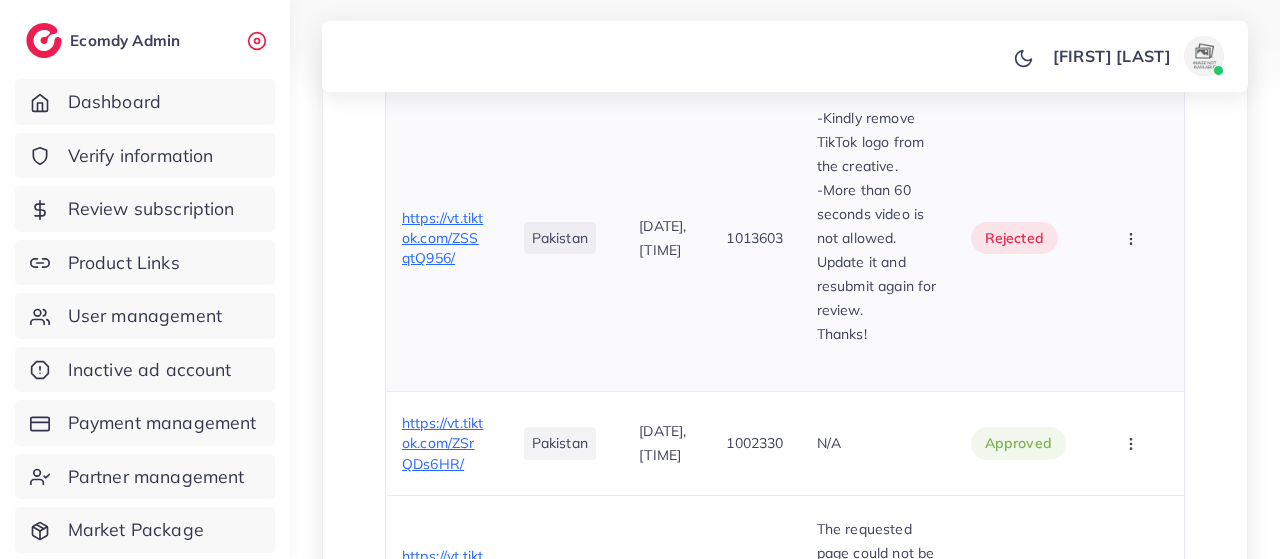 scroll, scrollTop: 826, scrollLeft: 0, axis: vertical 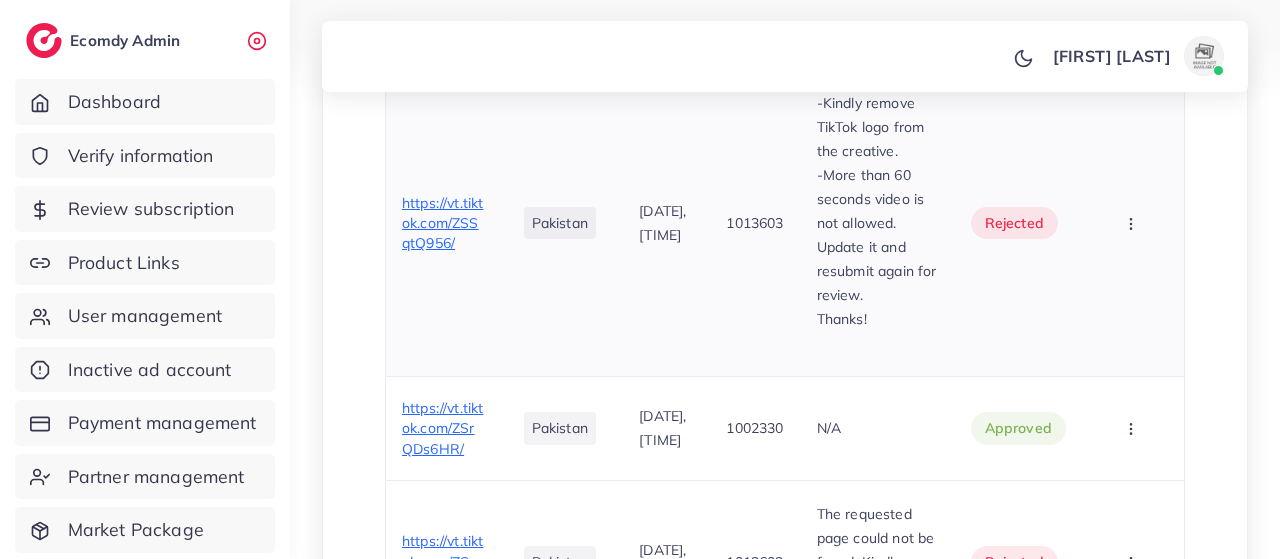 click on "https://vt.tiktok.com/ZSSqtQ956/" at bounding box center (442, 223) 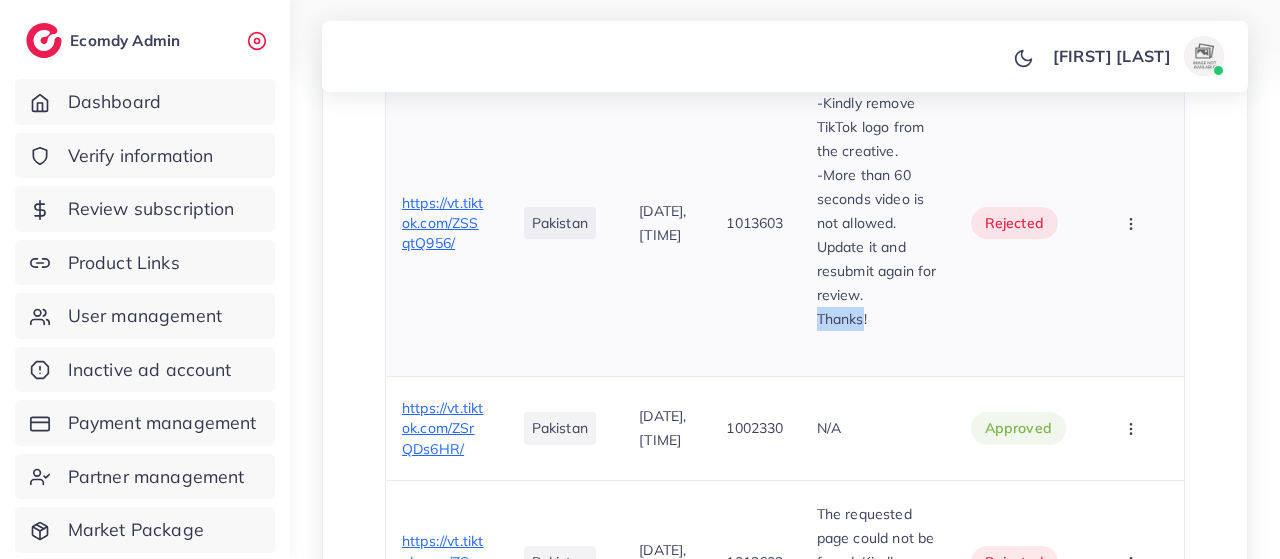 click on "Thanks!" at bounding box center (878, 319) 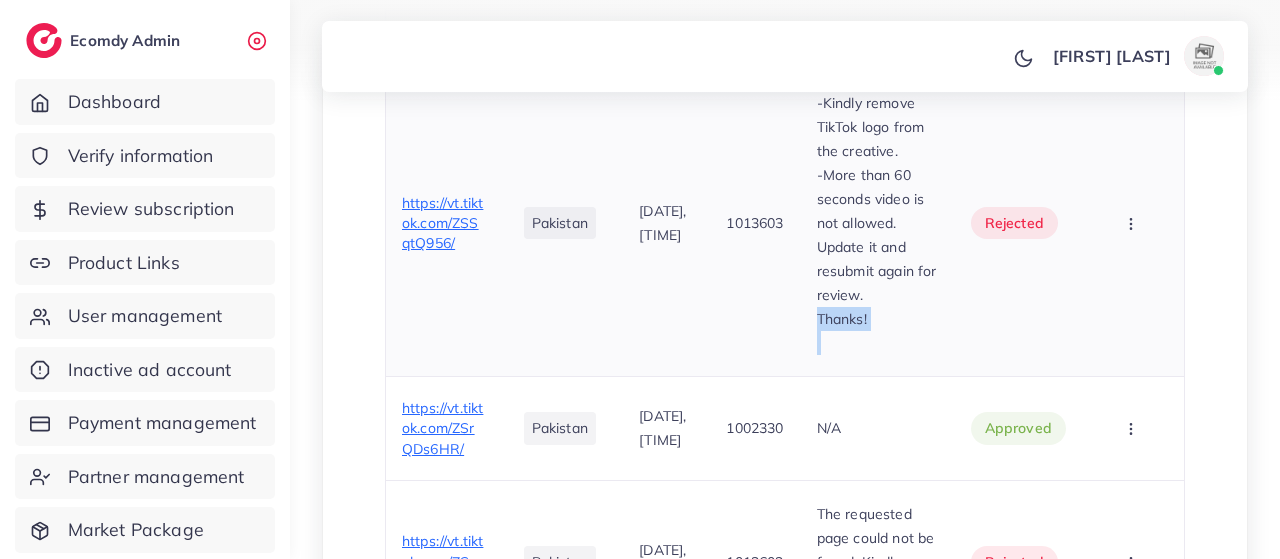 click on "Thanks!" at bounding box center [878, 319] 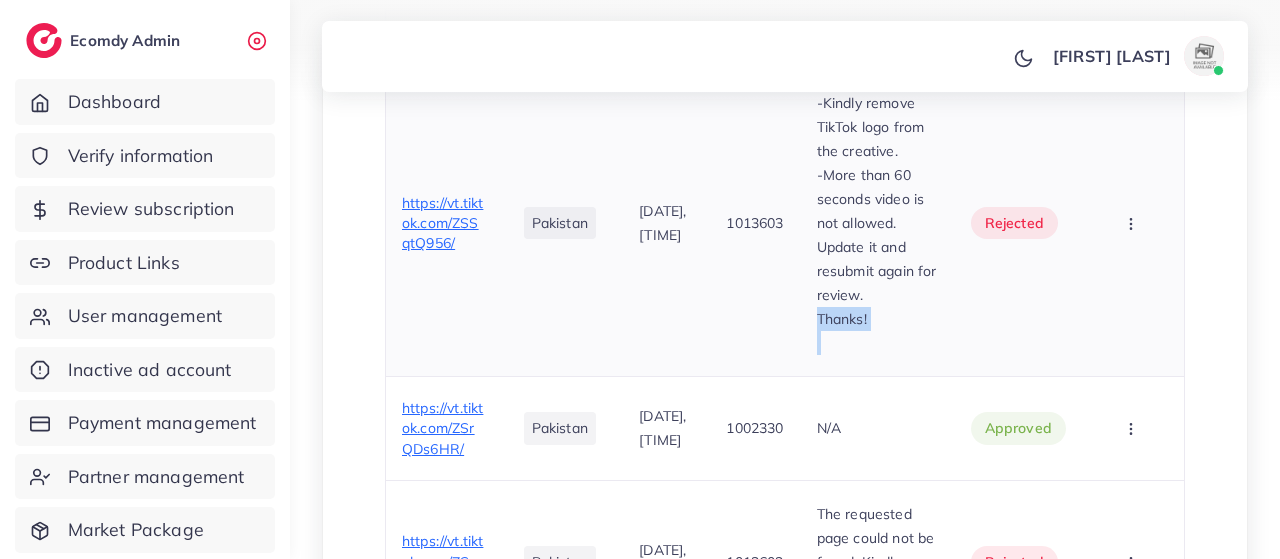 click on "Thanks!" at bounding box center [878, 319] 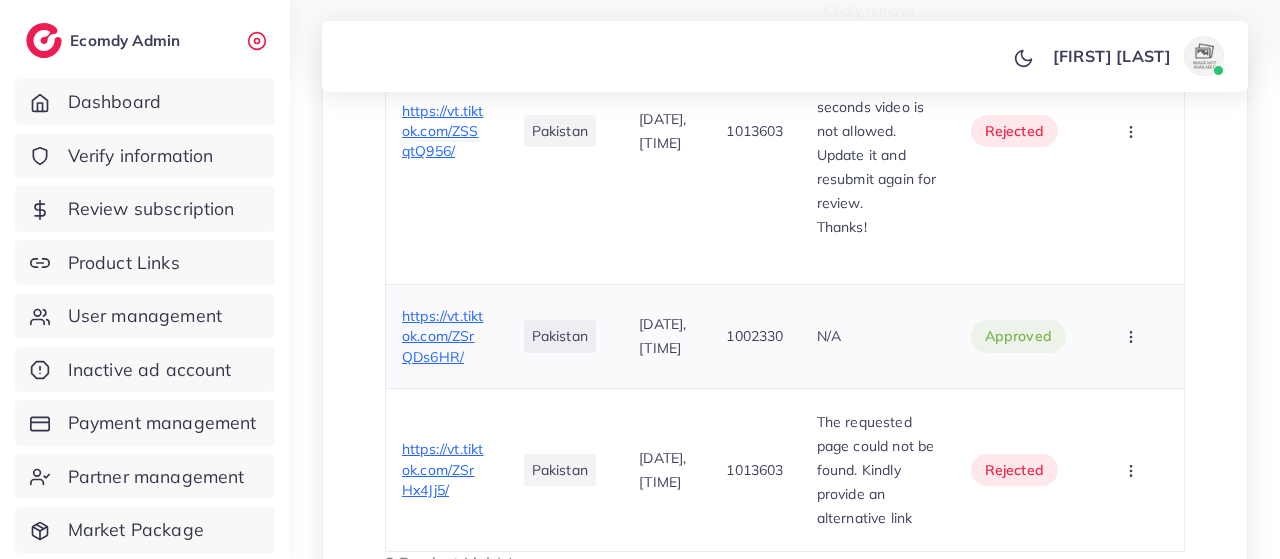 scroll, scrollTop: 0, scrollLeft: 0, axis: both 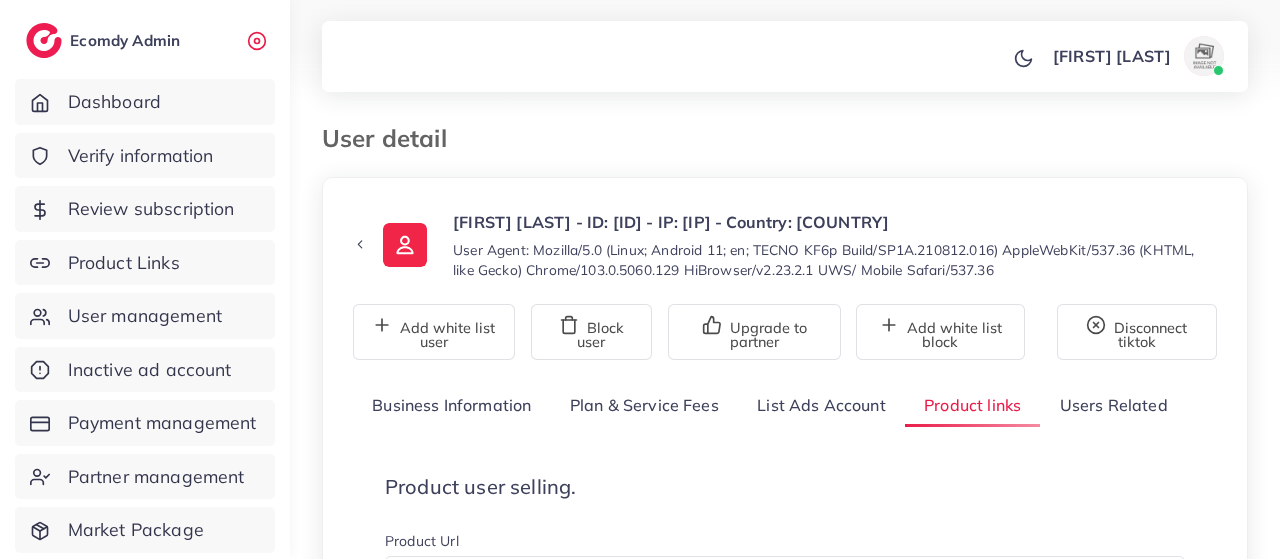 click on "List Ads Account" at bounding box center (821, 405) 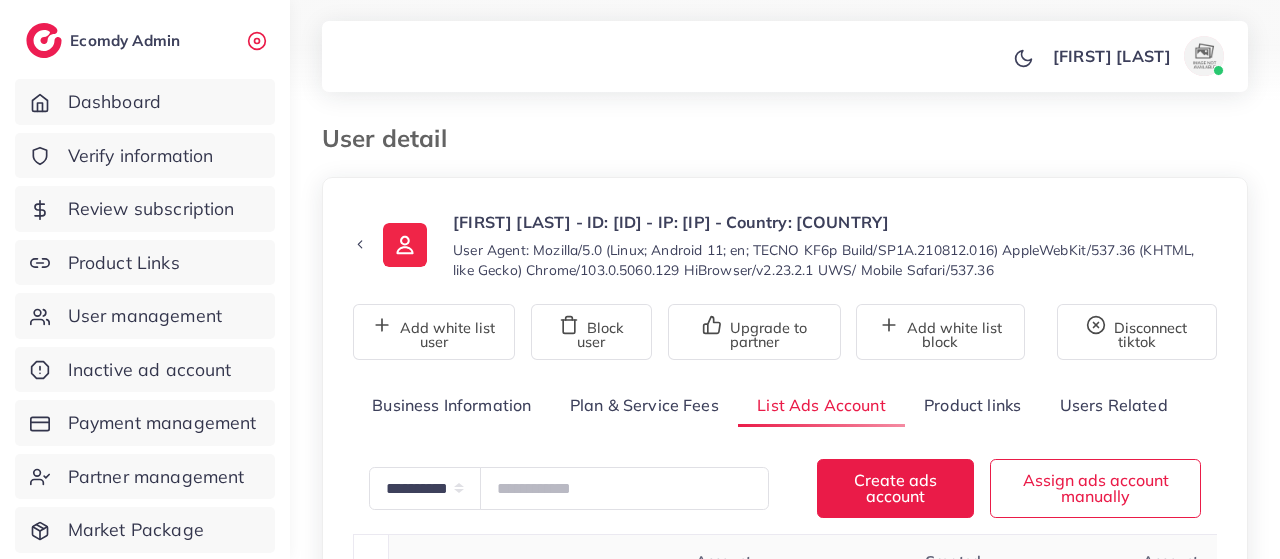 click on "Product links" at bounding box center (972, 405) 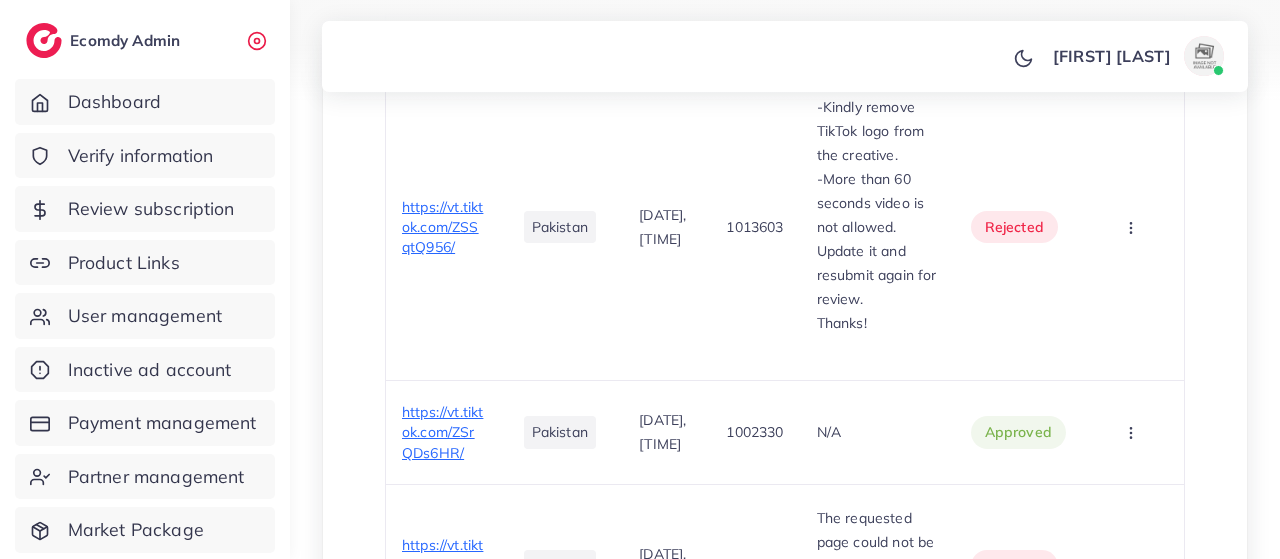 scroll, scrollTop: 823, scrollLeft: 0, axis: vertical 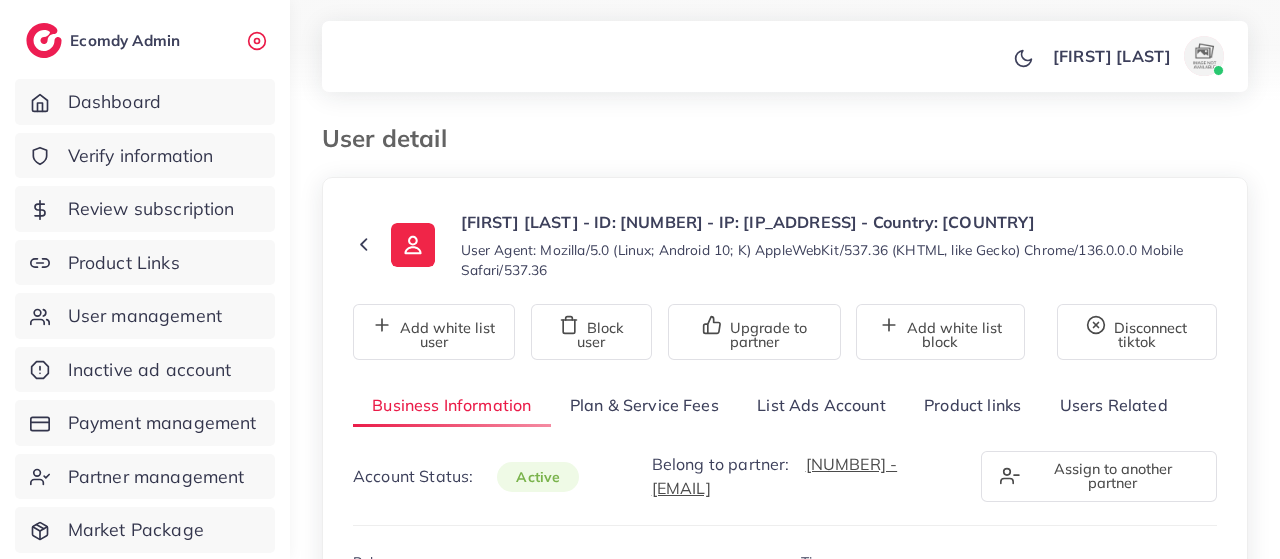 select on "********" 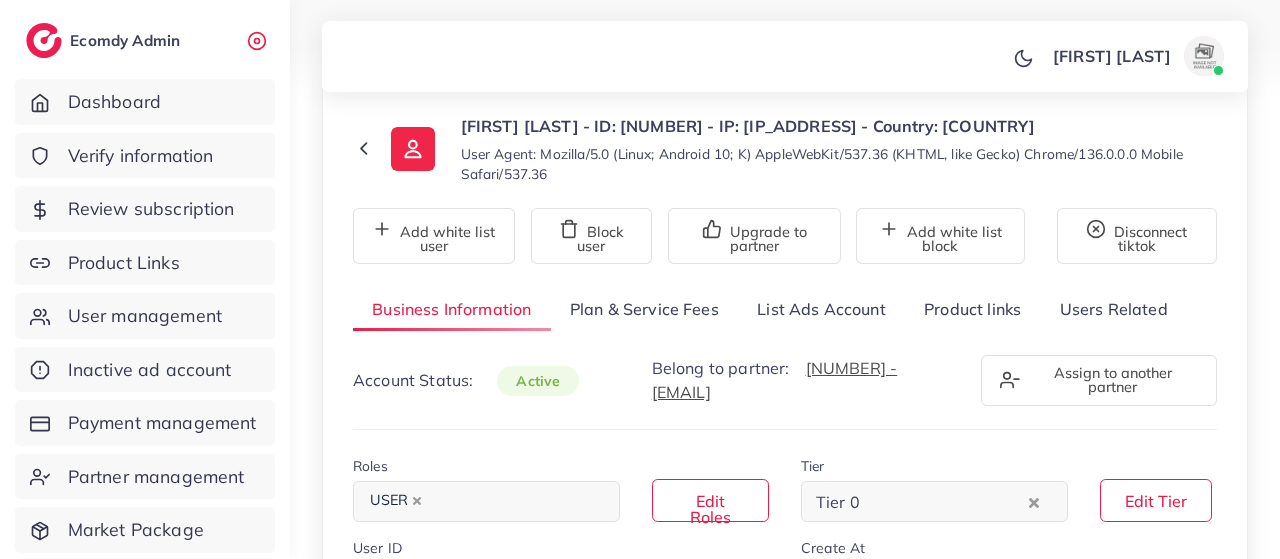 scroll, scrollTop: 97, scrollLeft: 0, axis: vertical 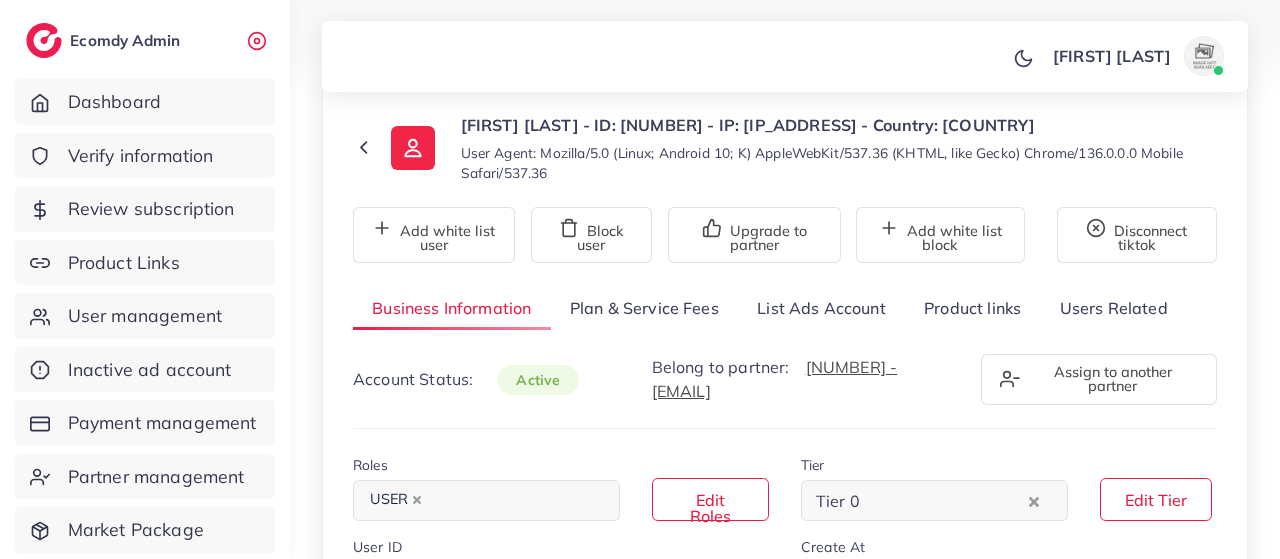 click on "Product links" at bounding box center (972, 308) 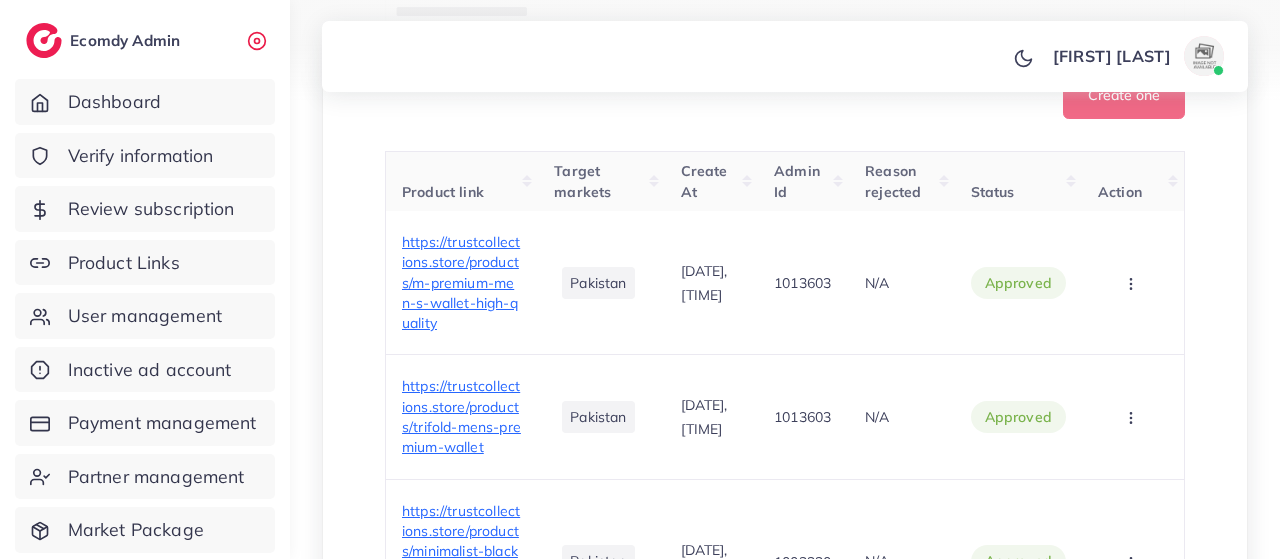 scroll, scrollTop: 686, scrollLeft: 0, axis: vertical 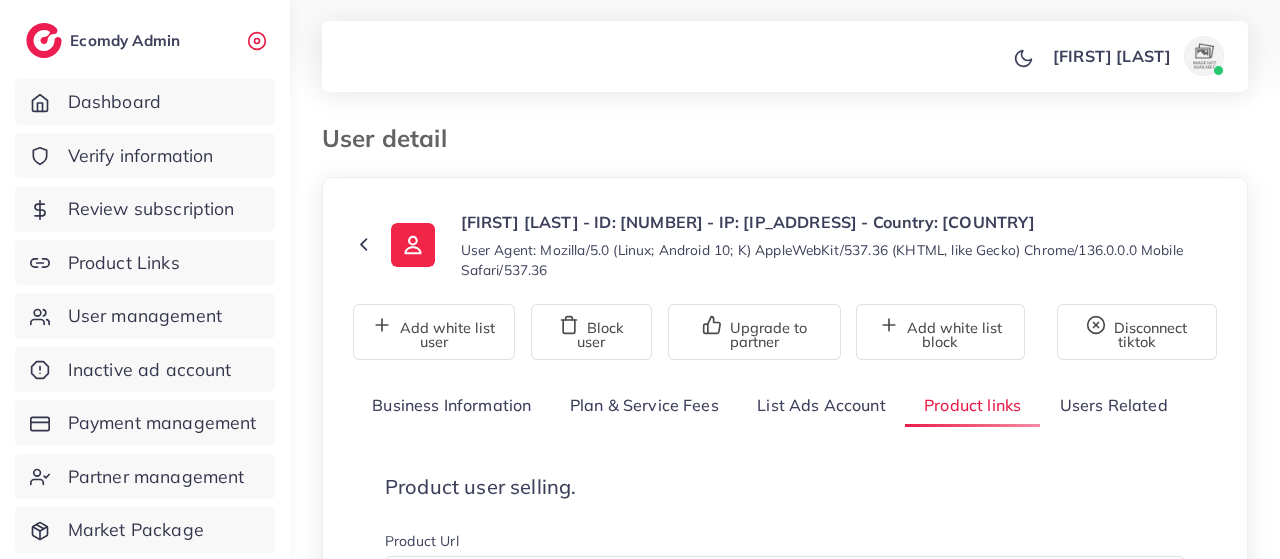 click on "List Ads Account" at bounding box center (821, 405) 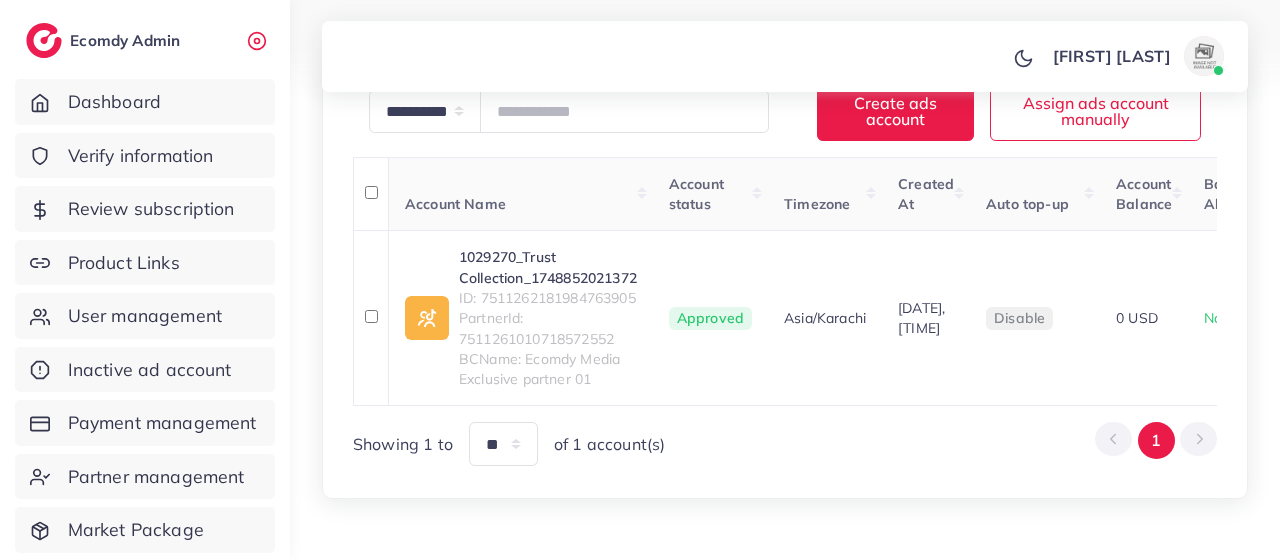 scroll, scrollTop: 379, scrollLeft: 0, axis: vertical 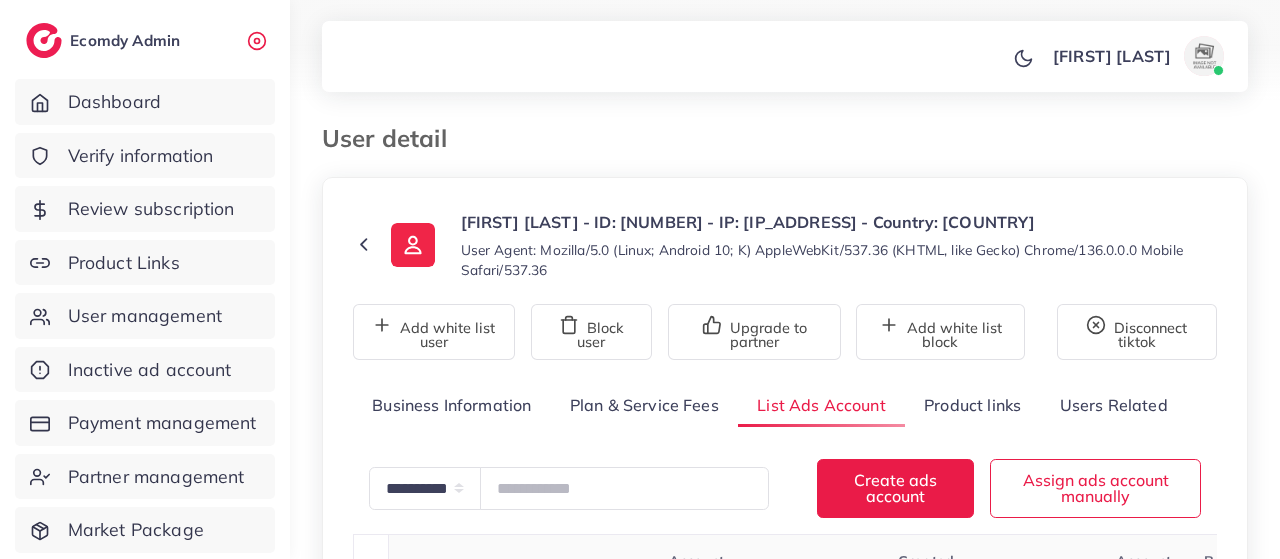 click on "Product links" at bounding box center [972, 405] 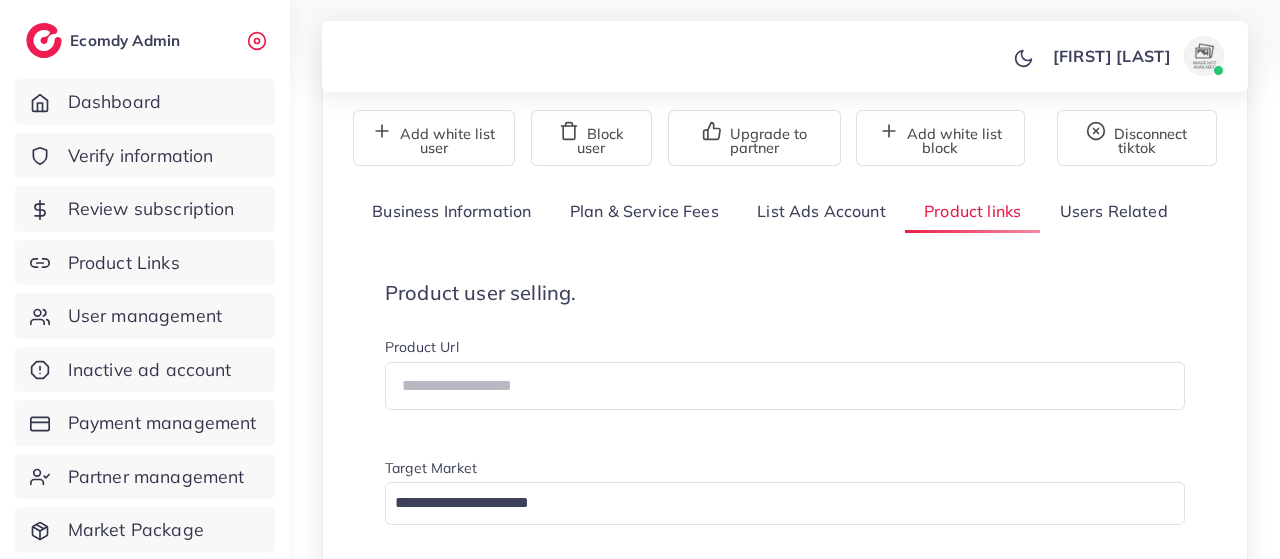 scroll, scrollTop: 195, scrollLeft: 0, axis: vertical 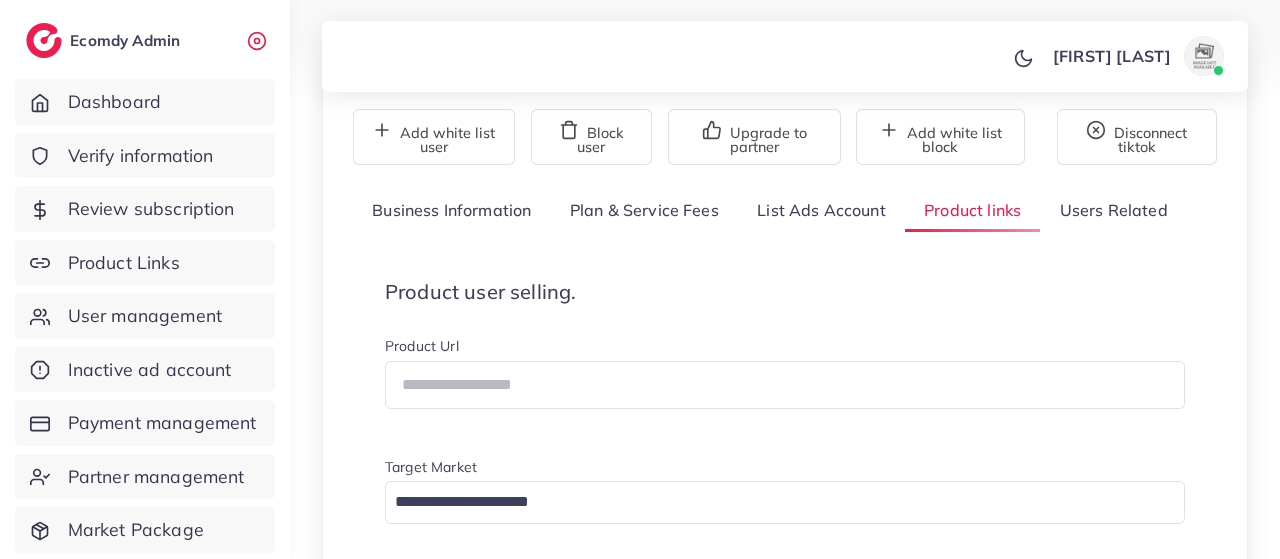 click on "List Ads Account" at bounding box center [821, 210] 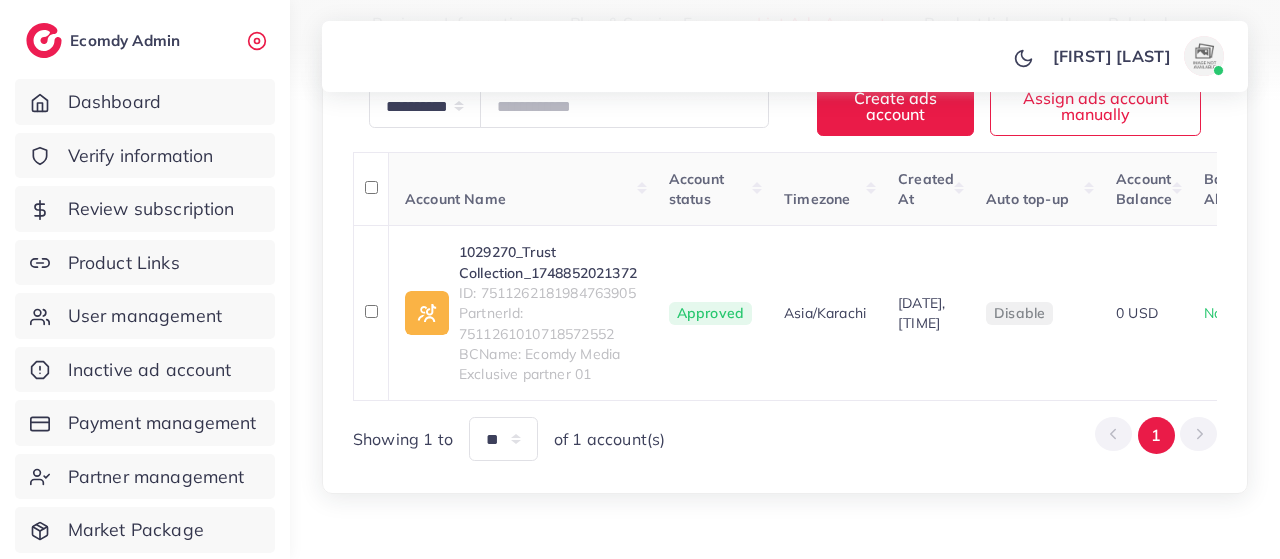 scroll, scrollTop: 382, scrollLeft: 0, axis: vertical 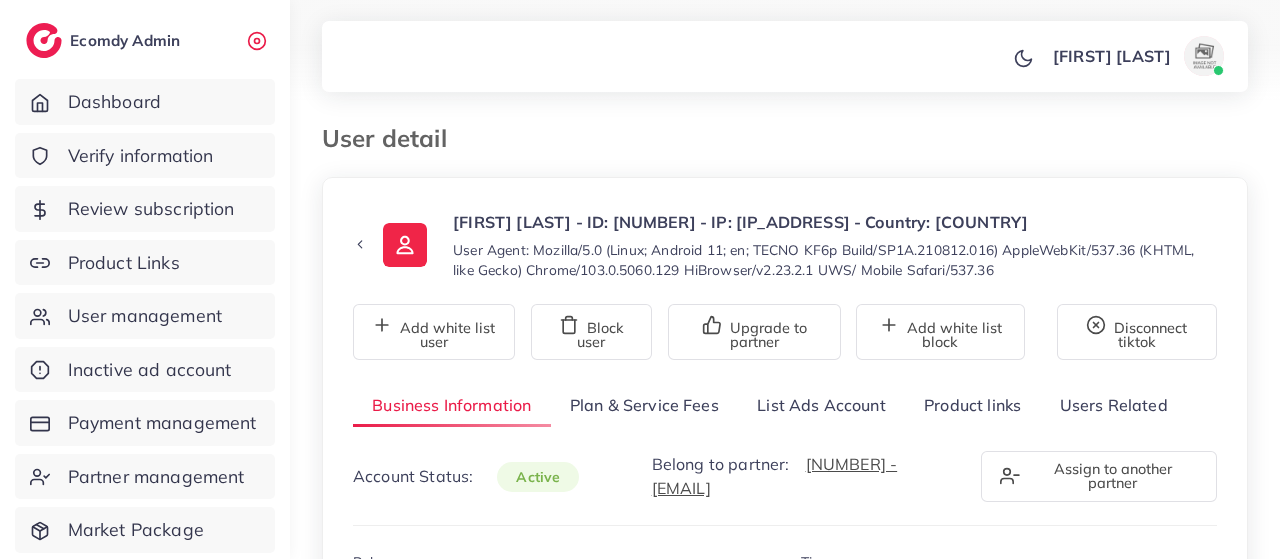 type on "*******" 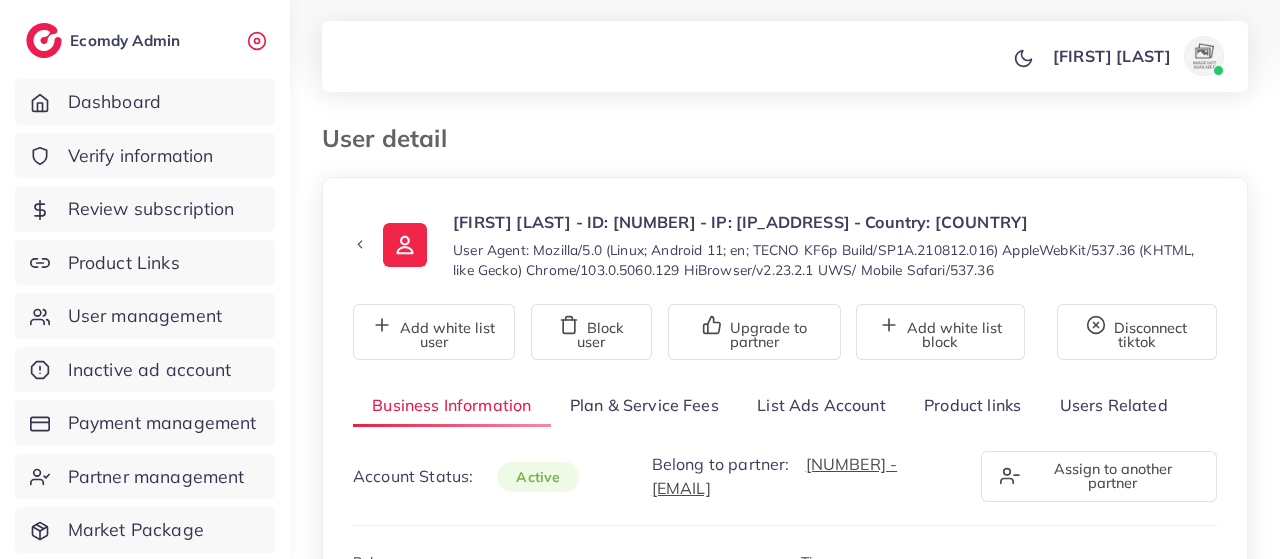click on "Product links" at bounding box center (972, 405) 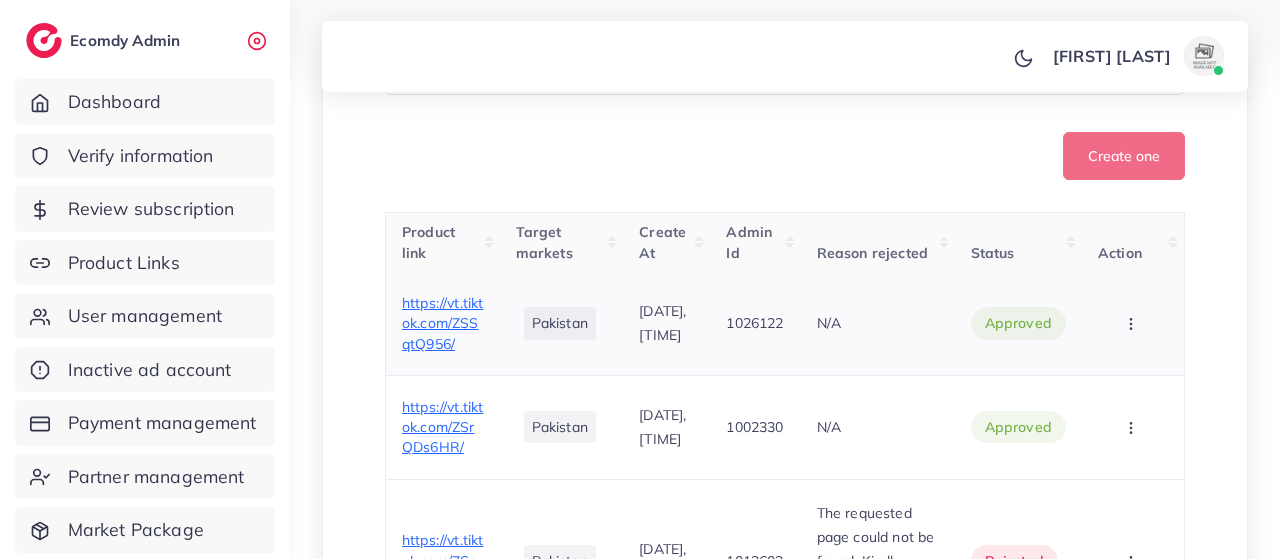 scroll, scrollTop: 630, scrollLeft: 0, axis: vertical 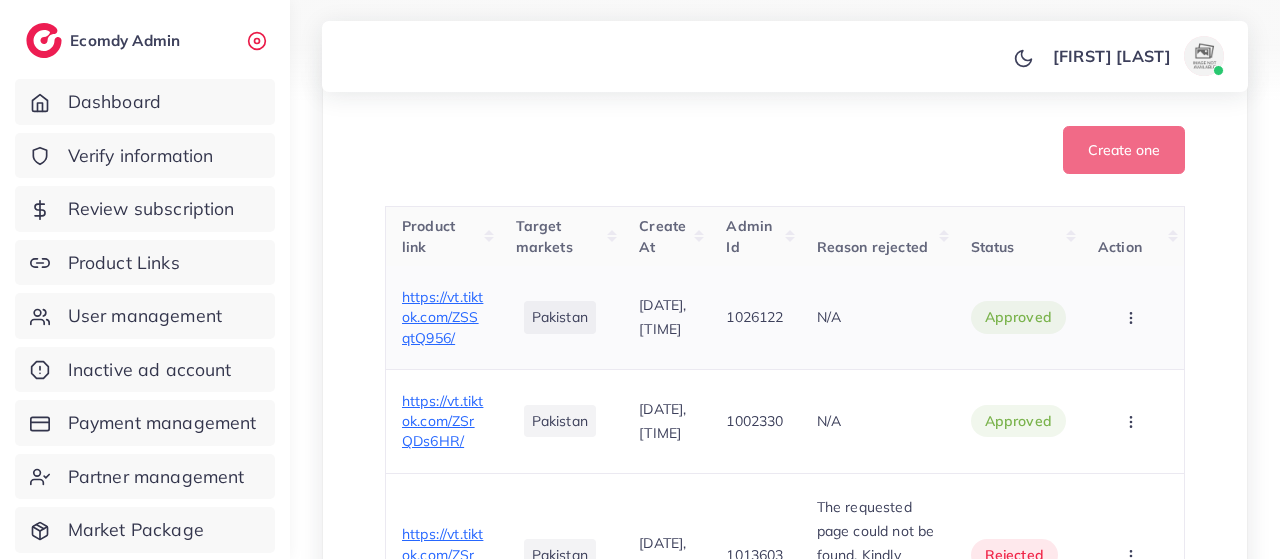 click on "https://vt.tiktok.com/ZSSqtQ956/" at bounding box center [442, 317] 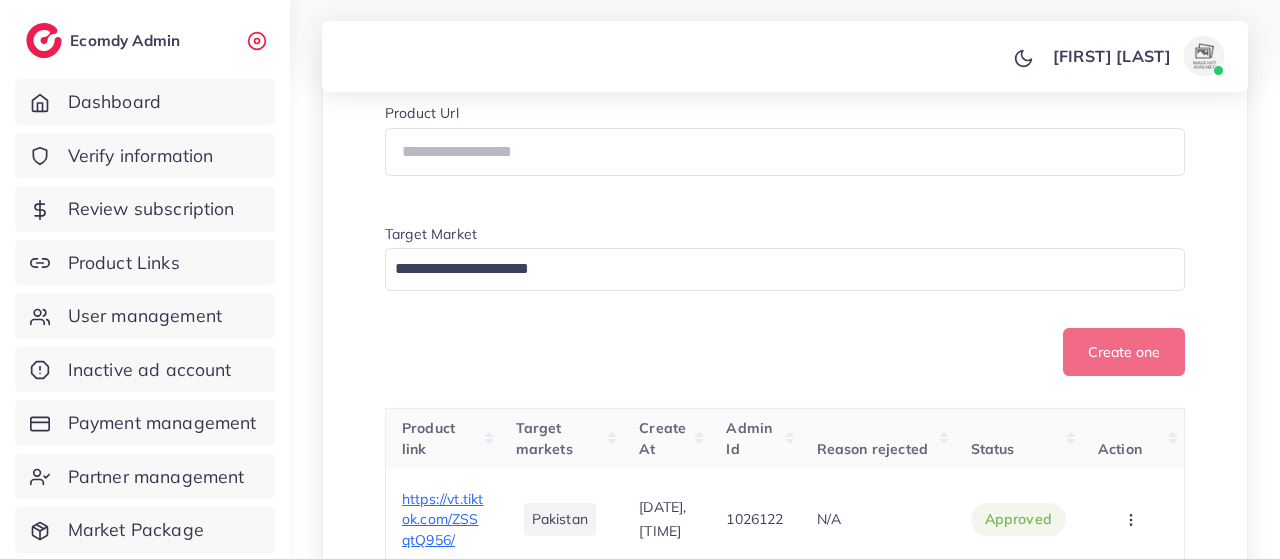 scroll, scrollTop: 0, scrollLeft: 0, axis: both 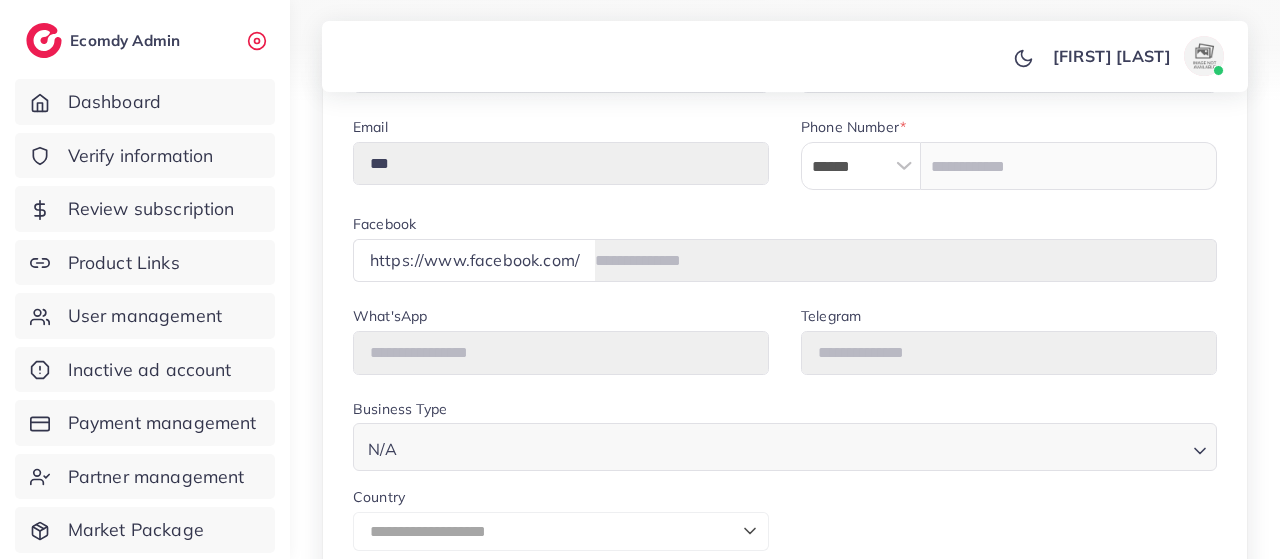 type on "*******" 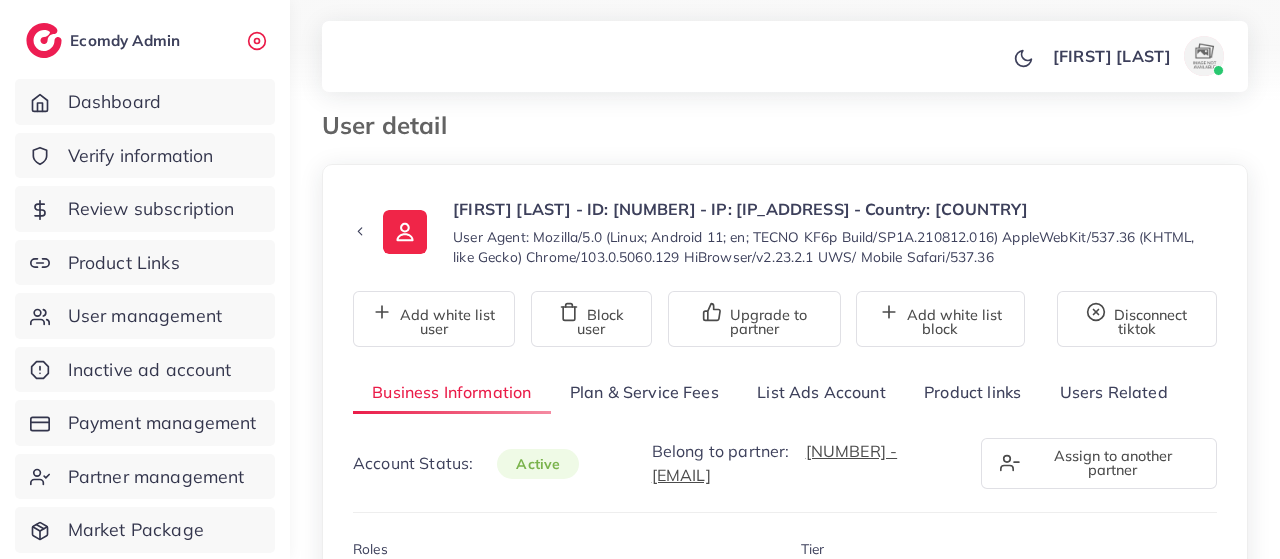 scroll, scrollTop: 0, scrollLeft: 0, axis: both 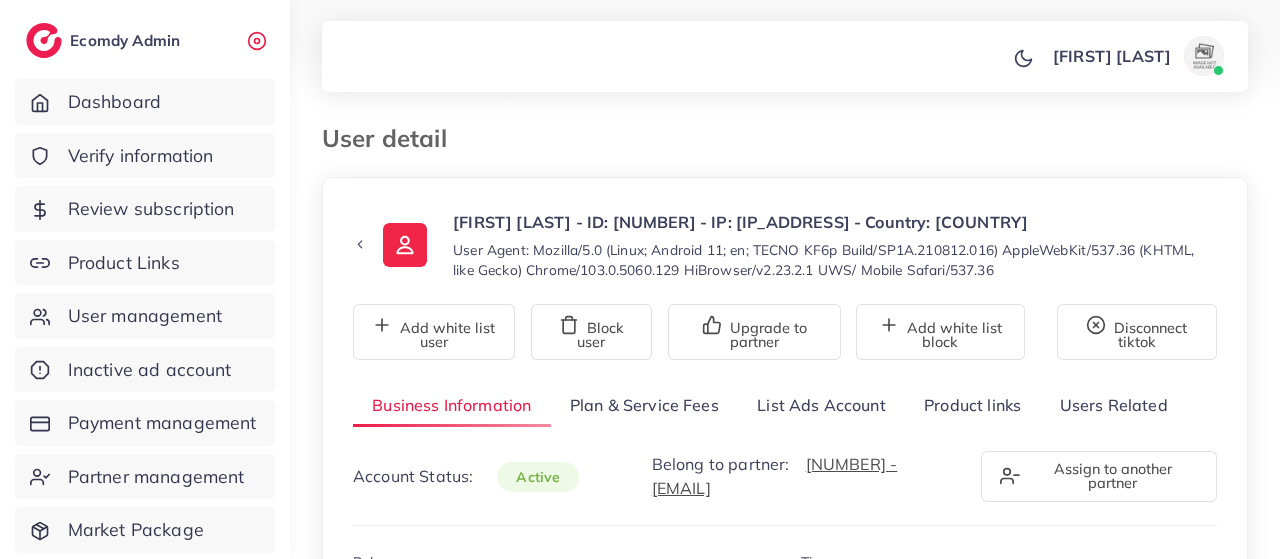 click on "Product links" at bounding box center (972, 405) 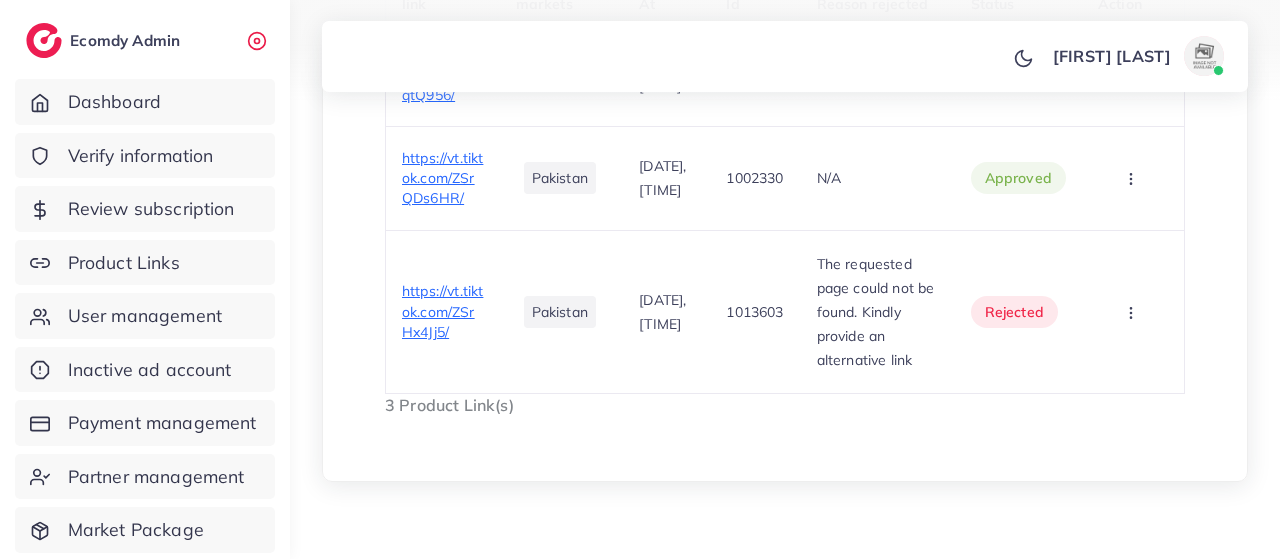 scroll, scrollTop: 900, scrollLeft: 0, axis: vertical 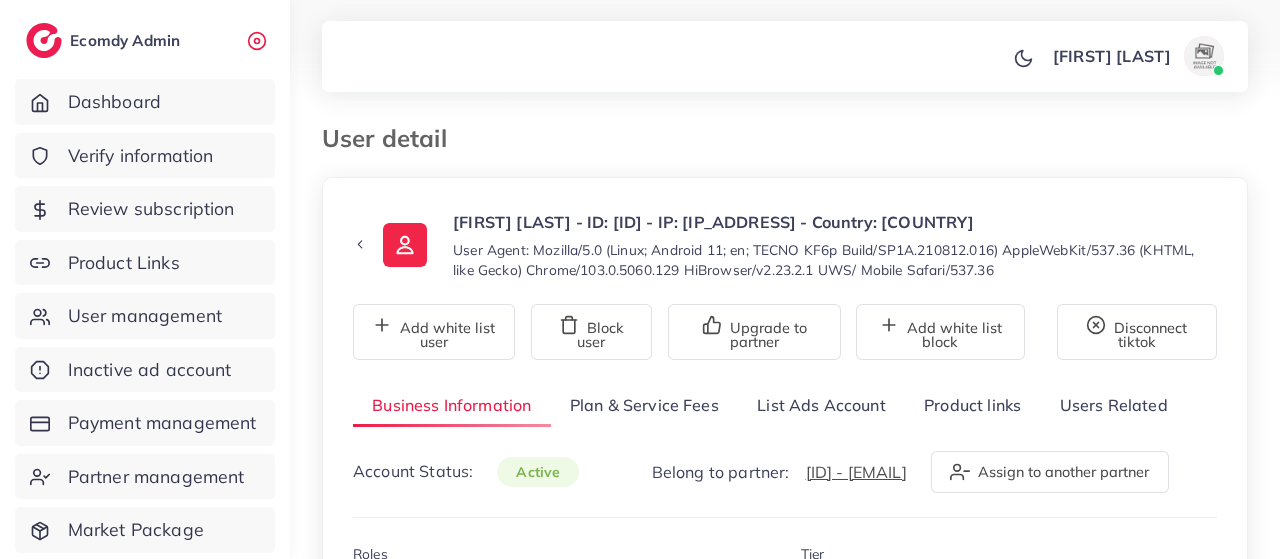 select on "********" 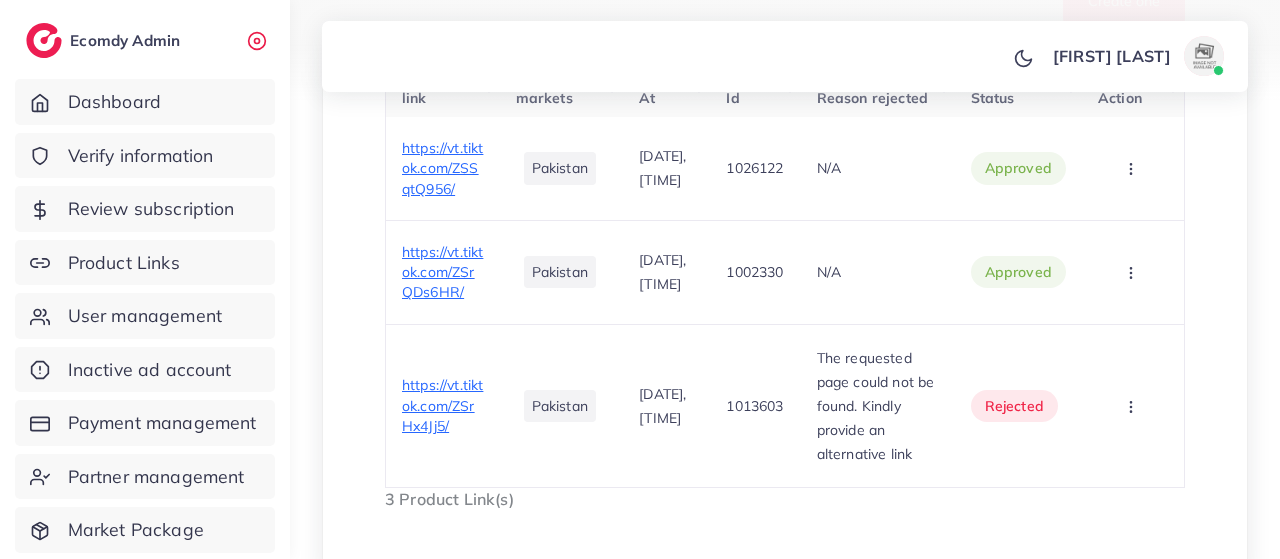 scroll, scrollTop: 780, scrollLeft: 0, axis: vertical 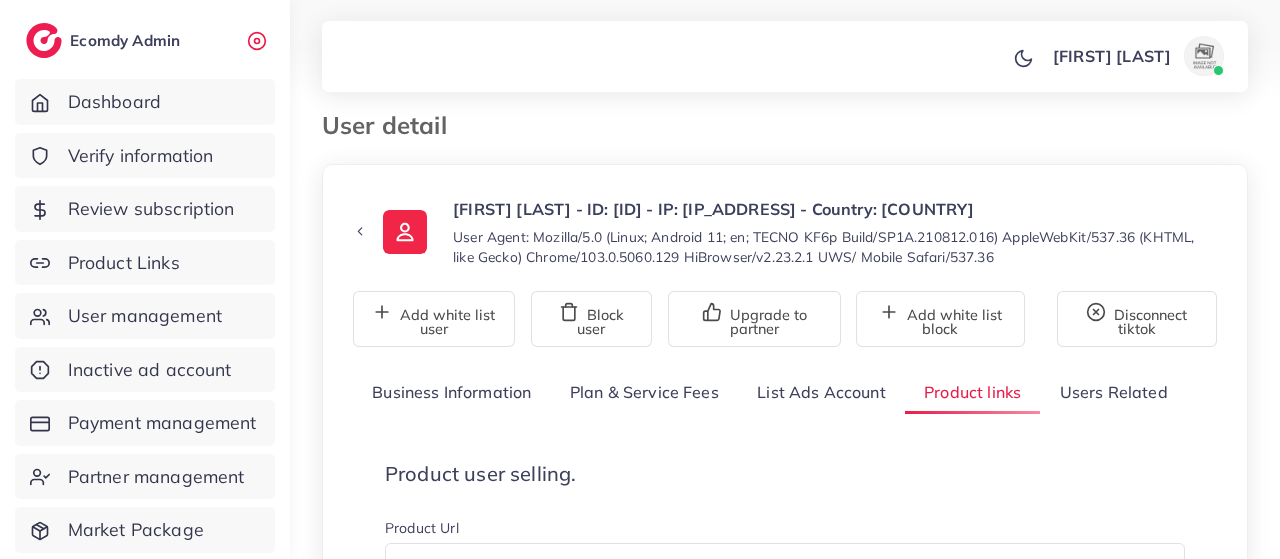 click on "[FIRST] [LAST] - ID: [ID] - IP: [IP_ADDRESS] - Country: [COUNTRY]" at bounding box center (835, 209) 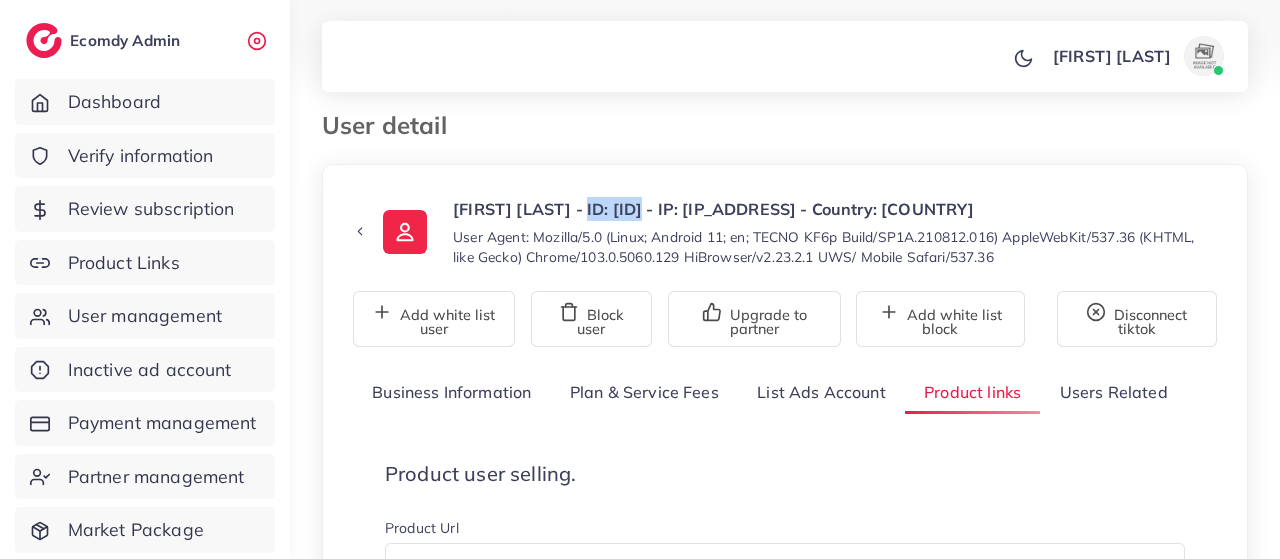 click on "[FIRST] [LAST] - ID: [ID] - IP: [IP_ADDRESS] - Country: [COUNTRY]" at bounding box center (835, 209) 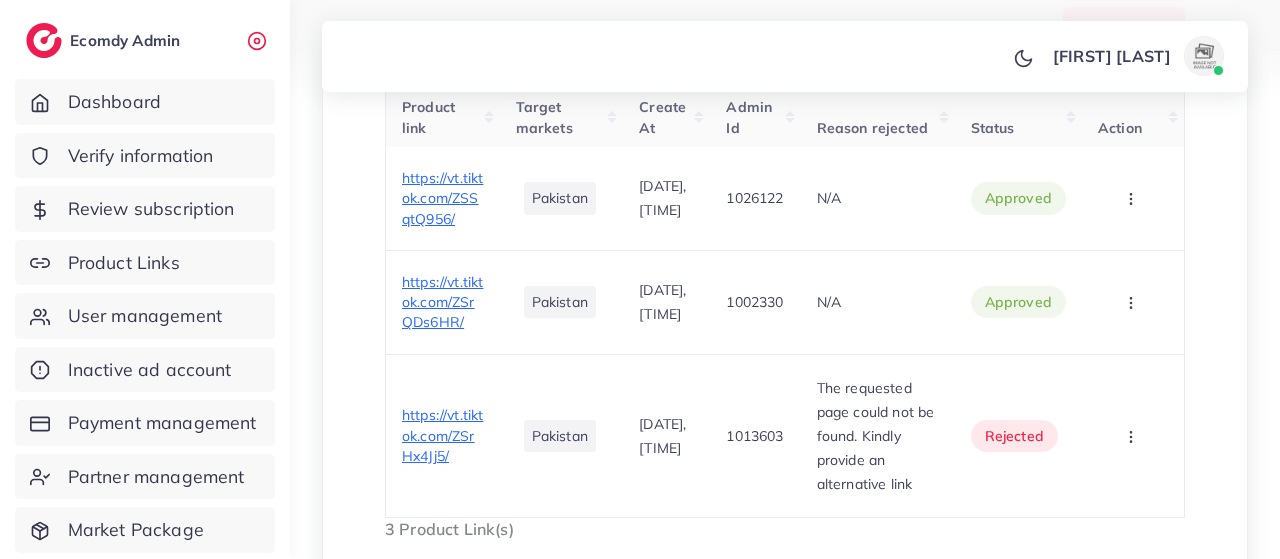 scroll, scrollTop: 793, scrollLeft: 0, axis: vertical 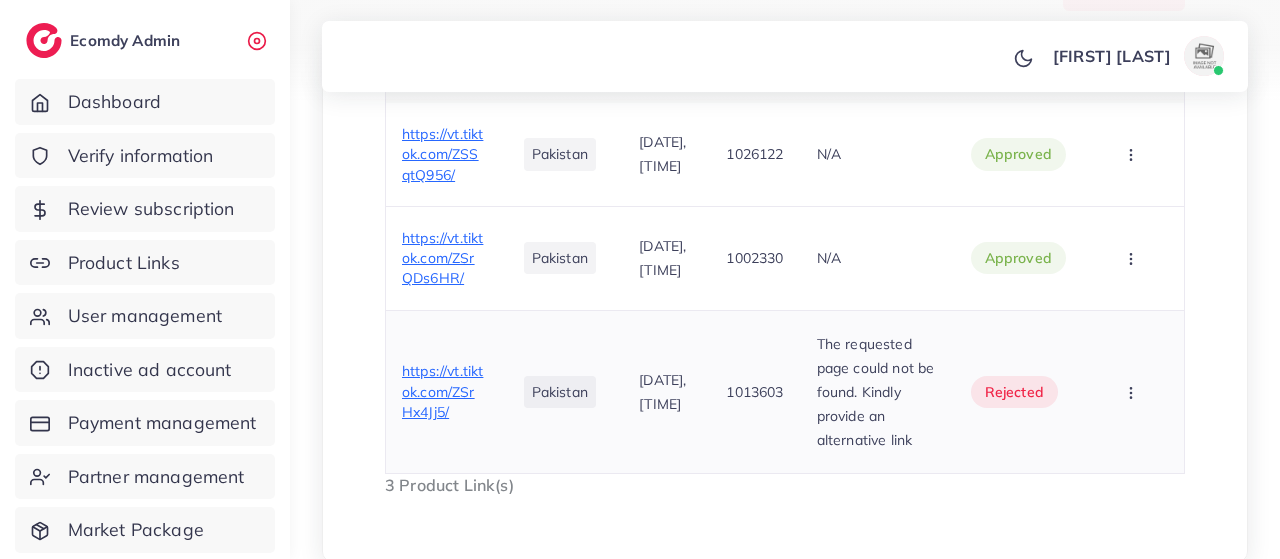 click on "https://vt.tiktok.com/ZSrHx4Jj5/" at bounding box center [442, 391] 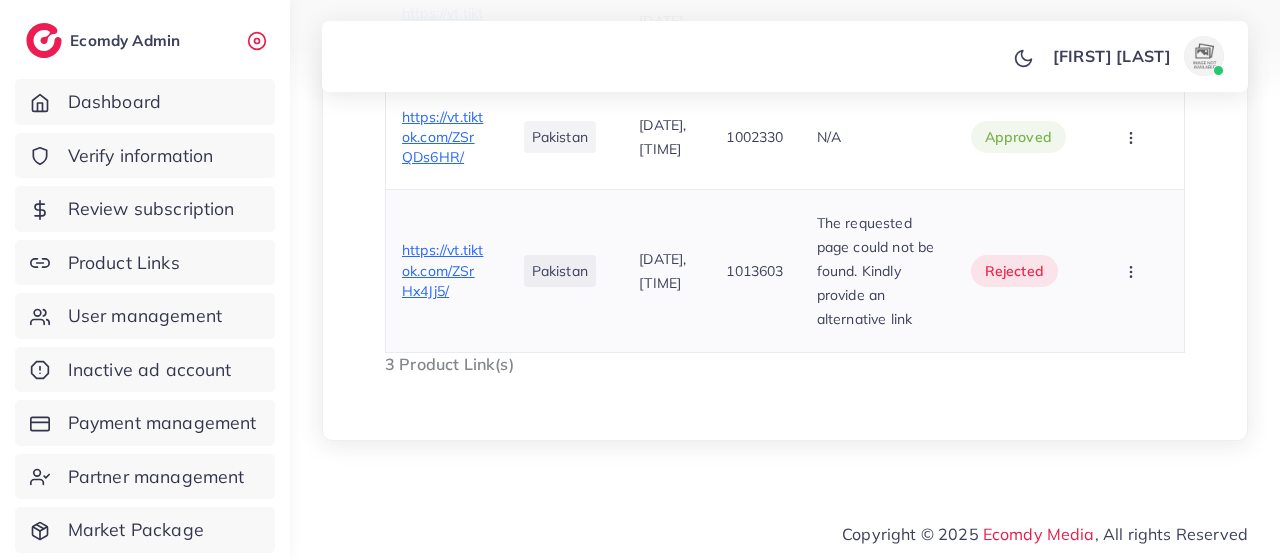 scroll, scrollTop: 862, scrollLeft: 0, axis: vertical 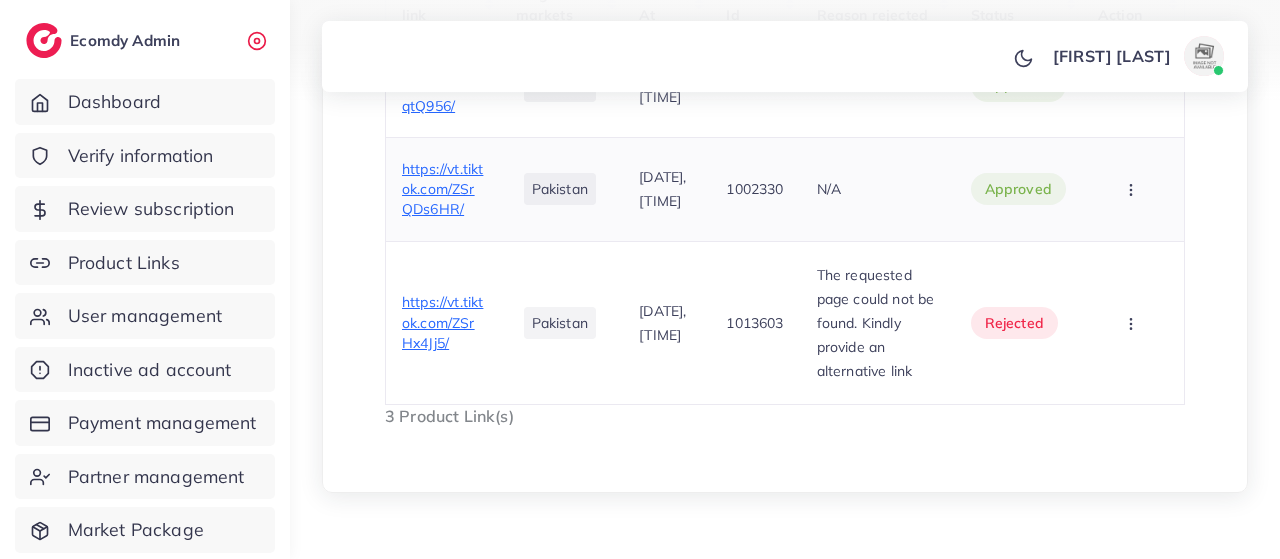 click on "https://vt.tiktok.com/ZSrQDs6HR/" at bounding box center [442, 189] 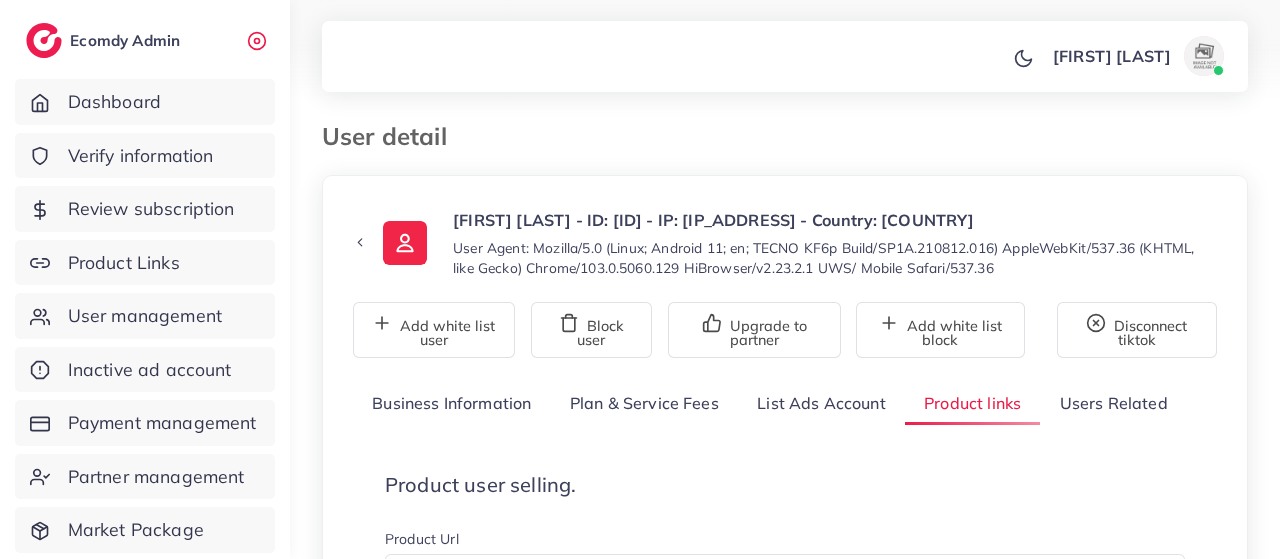 scroll, scrollTop: 0, scrollLeft: 0, axis: both 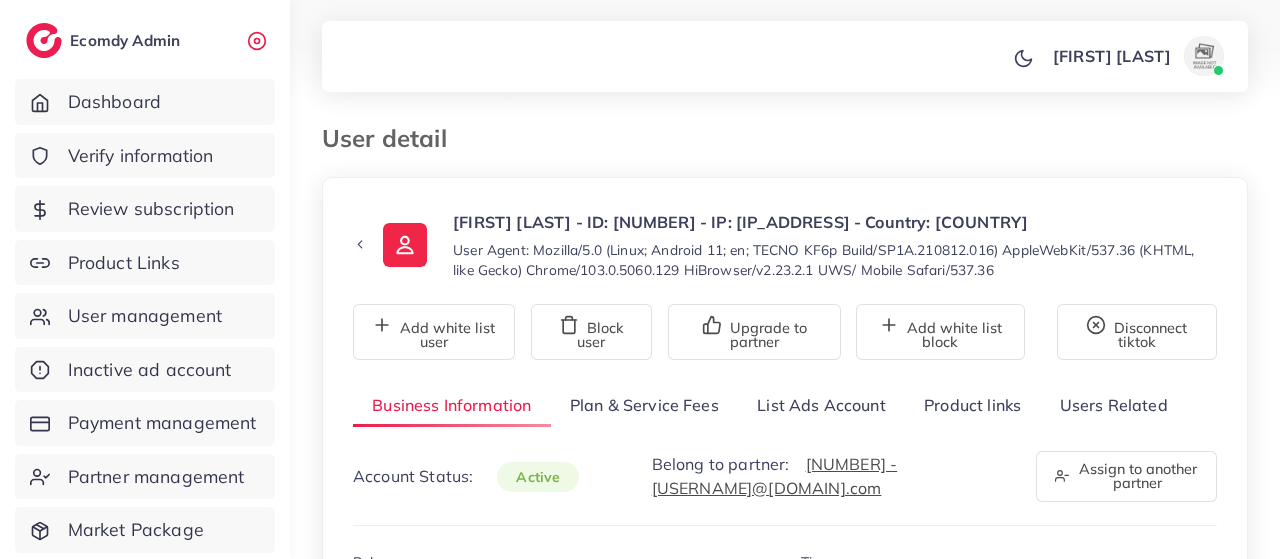 select on "********" 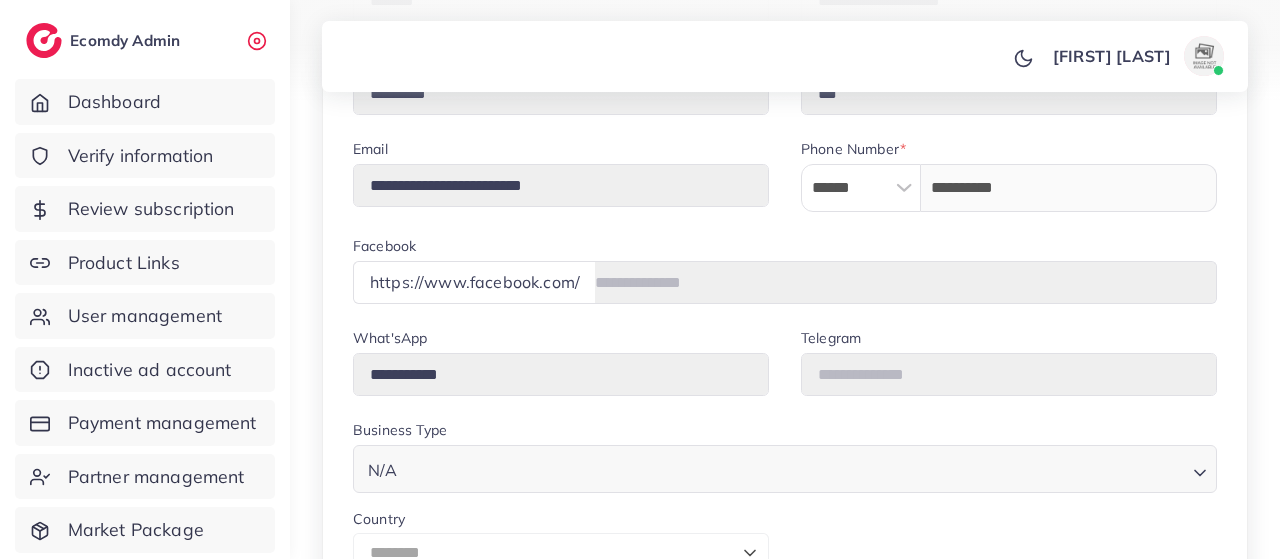scroll, scrollTop: 286, scrollLeft: 0, axis: vertical 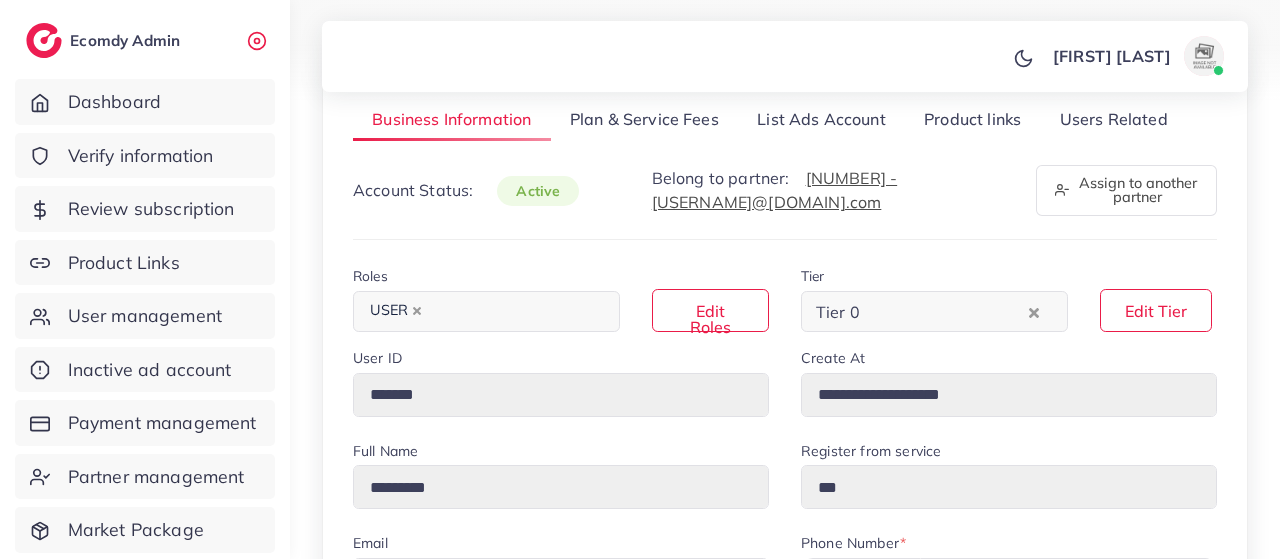 click on "List Ads Account" at bounding box center (821, 119) 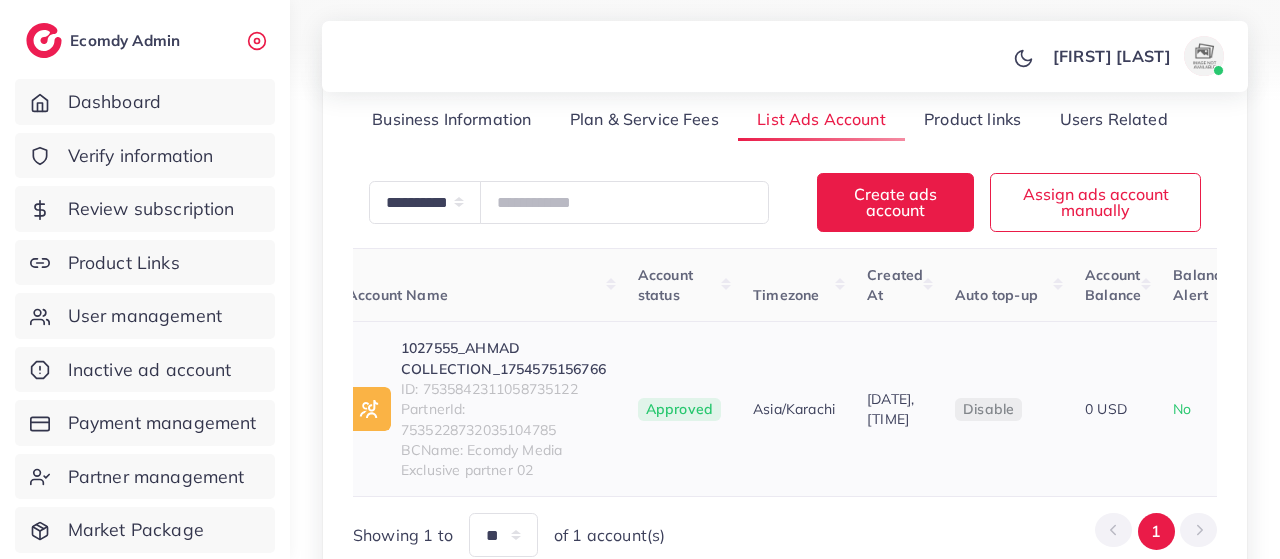 scroll, scrollTop: 0, scrollLeft: 110, axis: horizontal 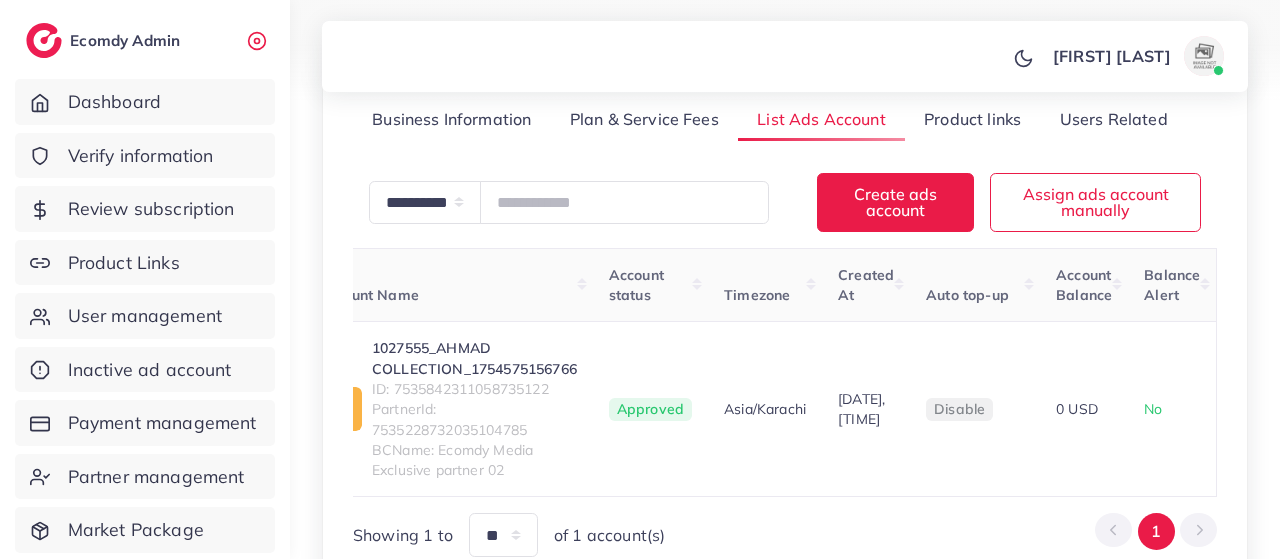 click on "Product links" at bounding box center (972, 119) 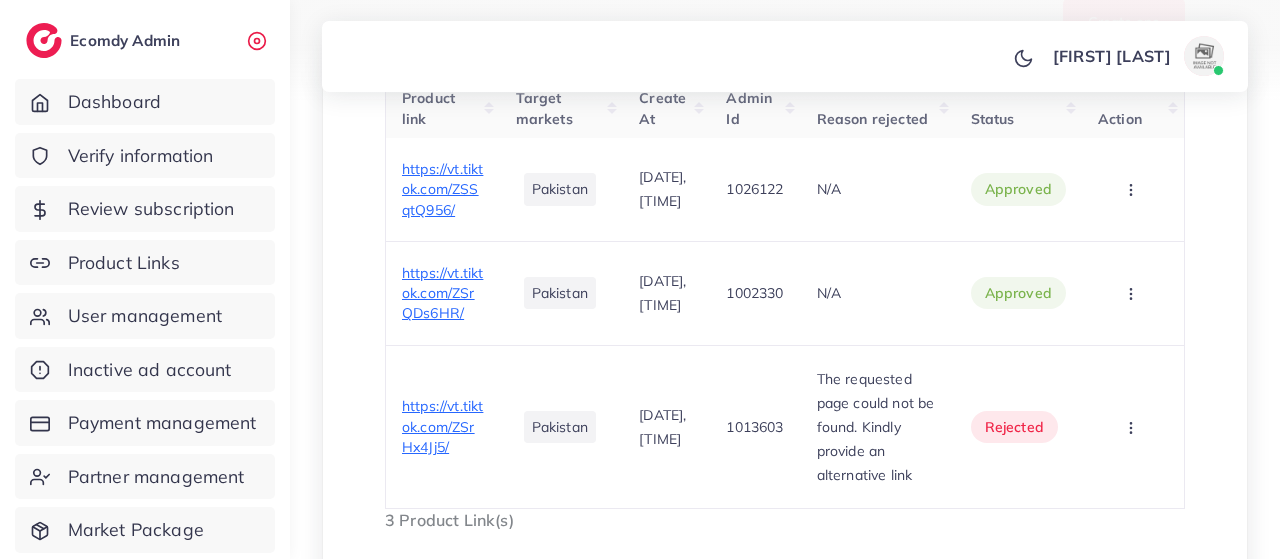 scroll, scrollTop: 753, scrollLeft: 0, axis: vertical 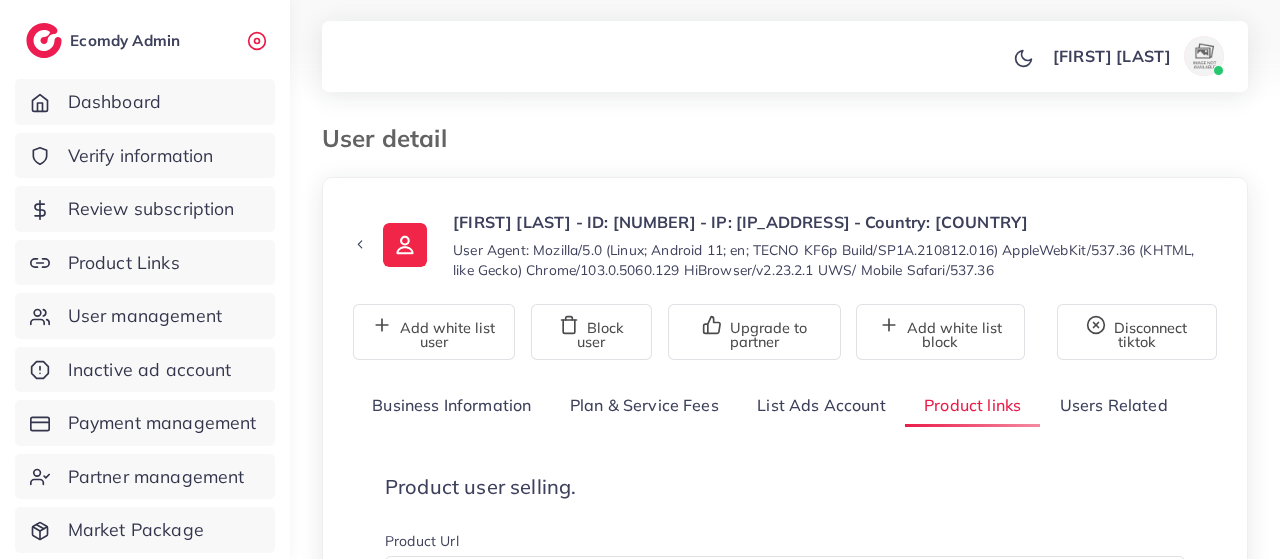 click on "List Ads Account" at bounding box center (821, 405) 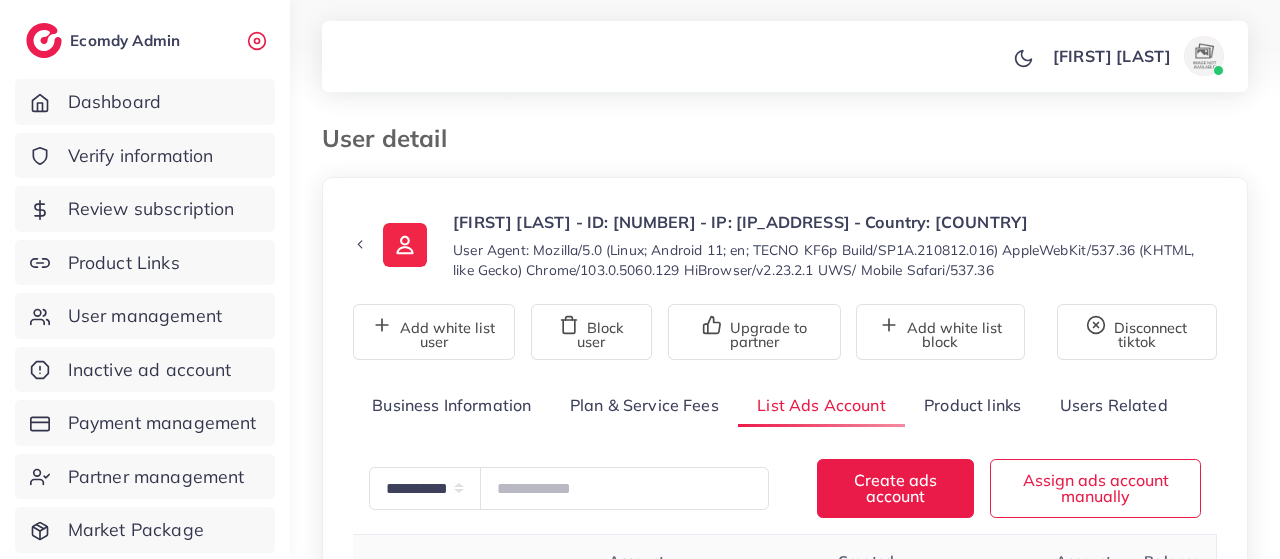click on "Product links" at bounding box center [972, 405] 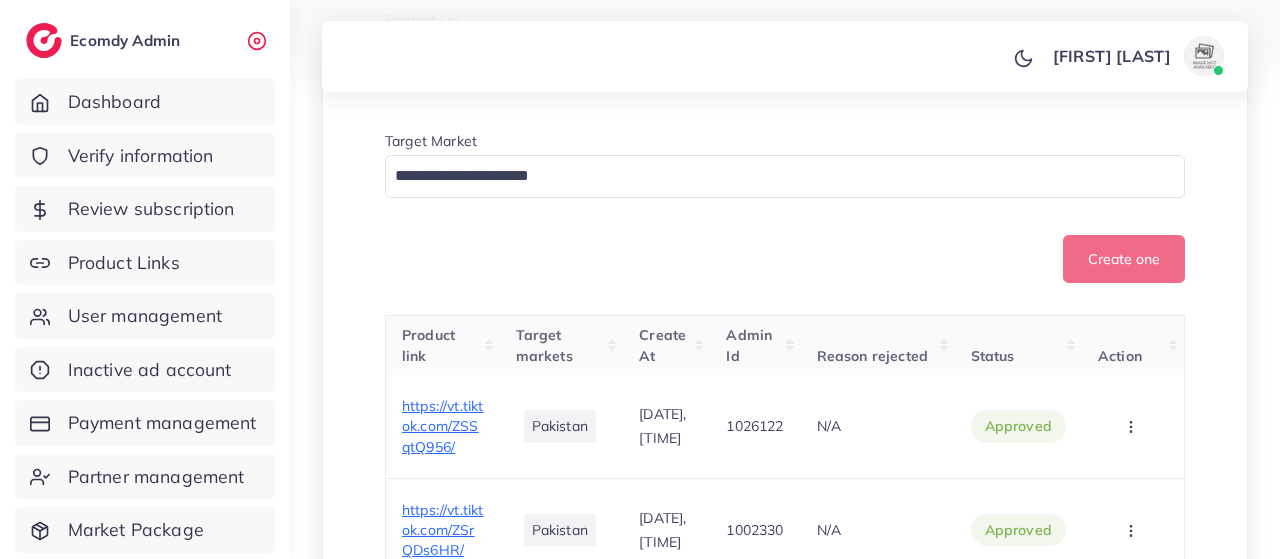 scroll, scrollTop: 0, scrollLeft: 0, axis: both 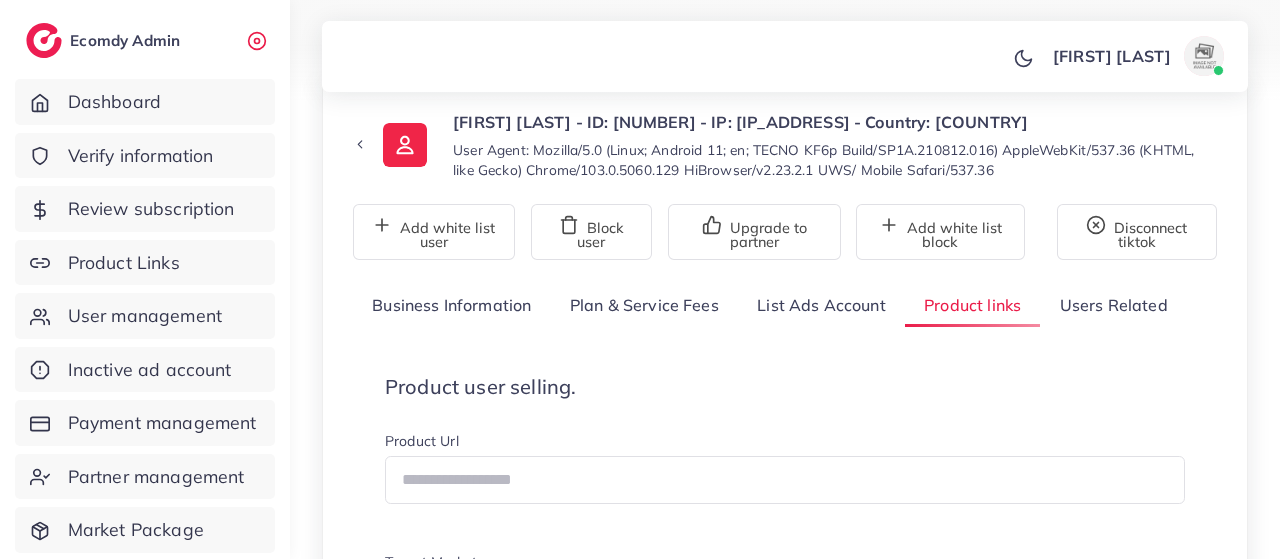 click on "List Ads Account" at bounding box center (821, 305) 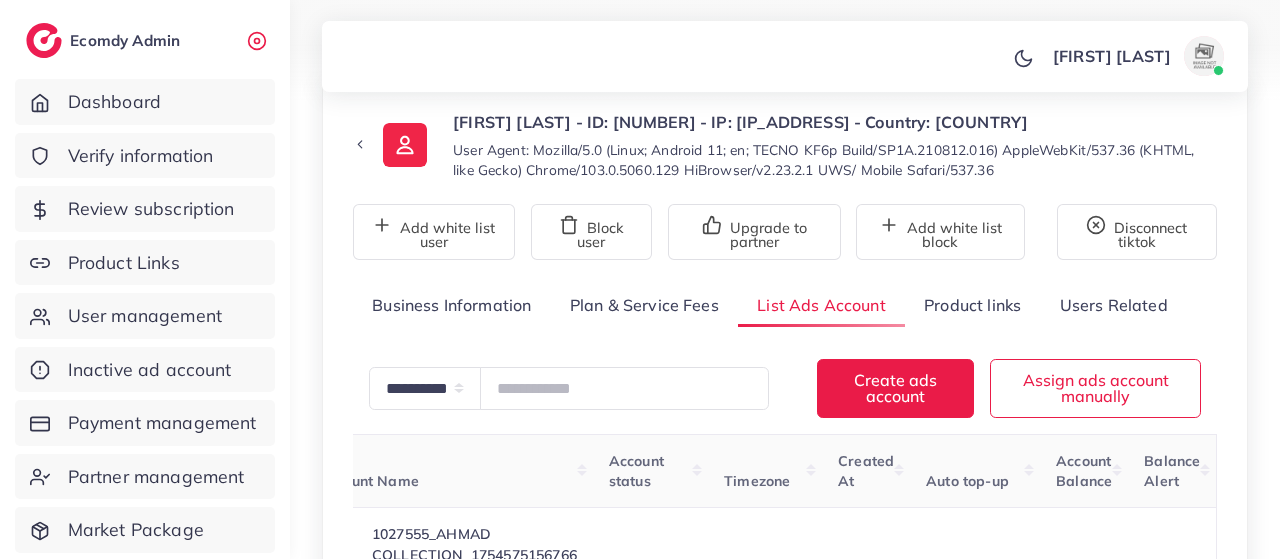 click on "Product links" at bounding box center (972, 305) 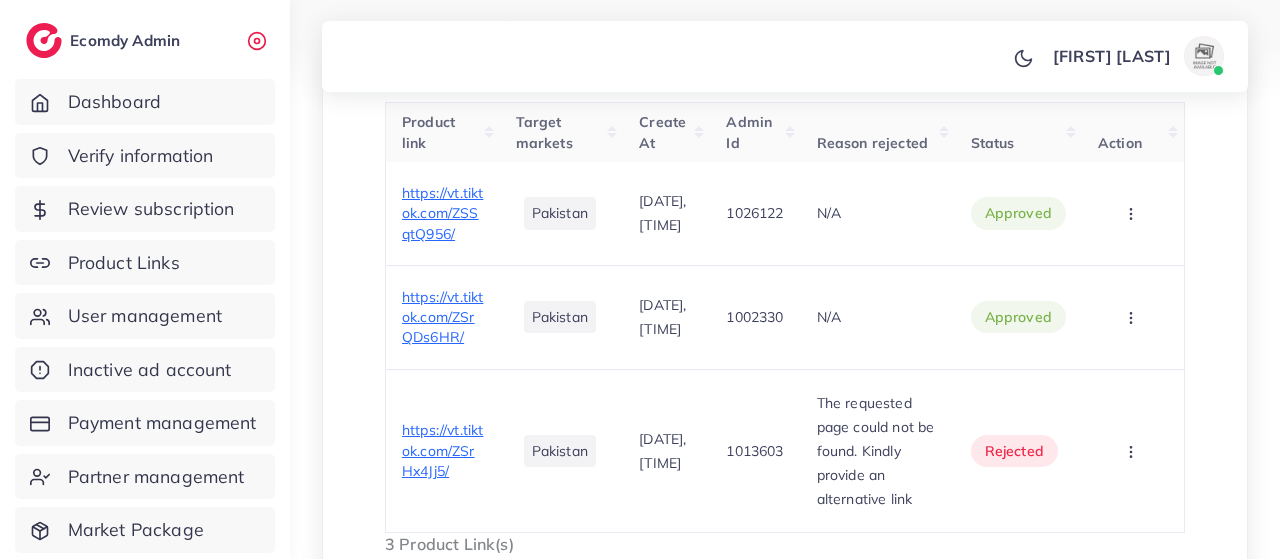 scroll, scrollTop: 730, scrollLeft: 0, axis: vertical 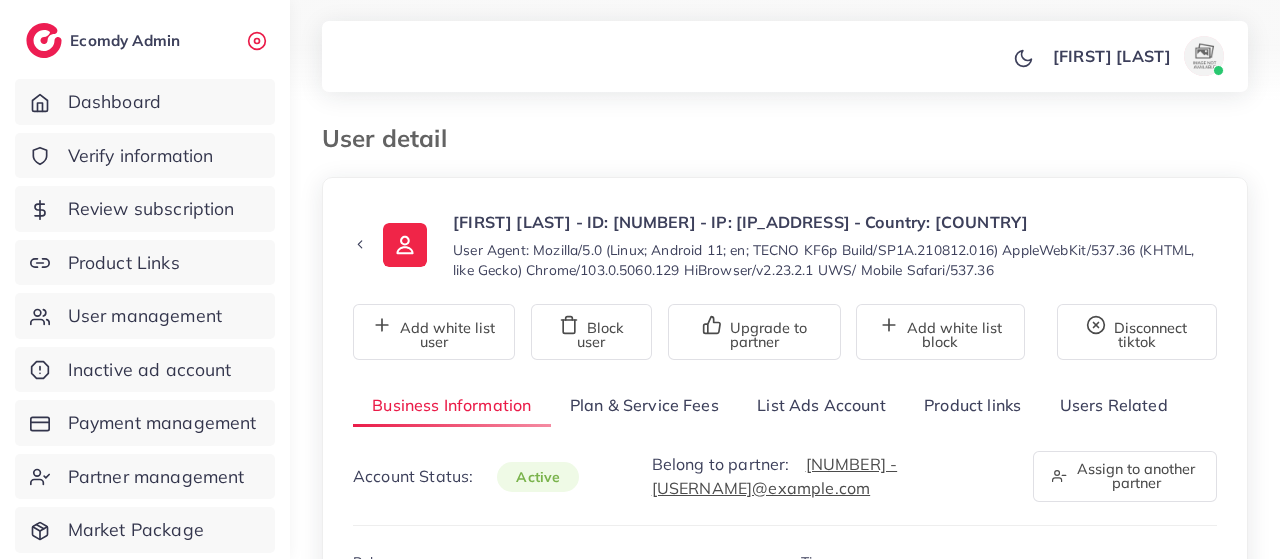 type on "*******" 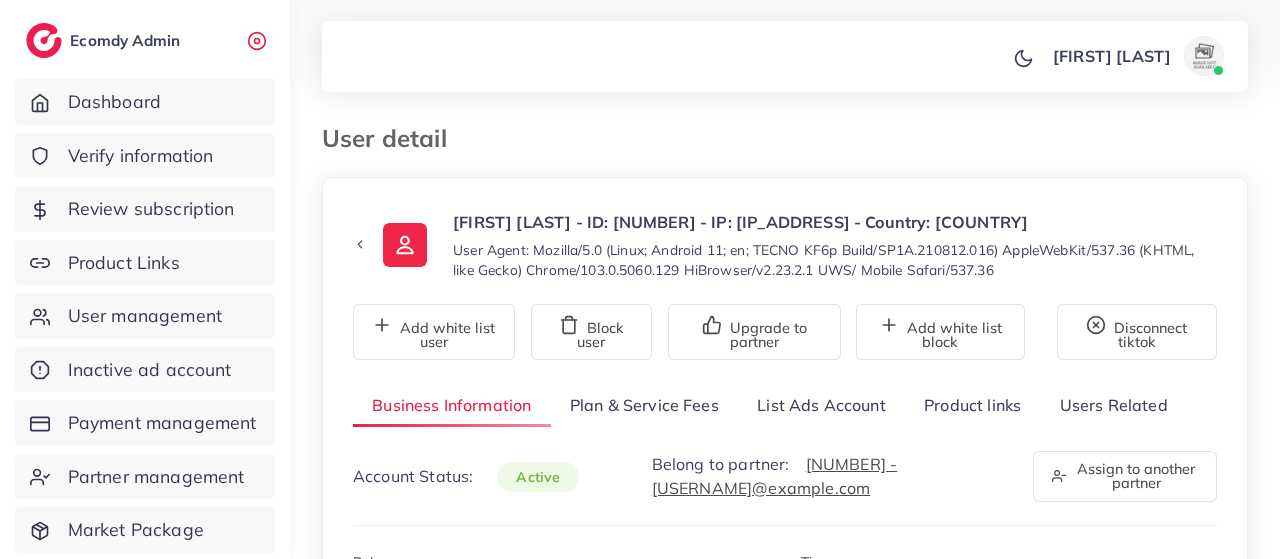 scroll, scrollTop: 57, scrollLeft: 0, axis: vertical 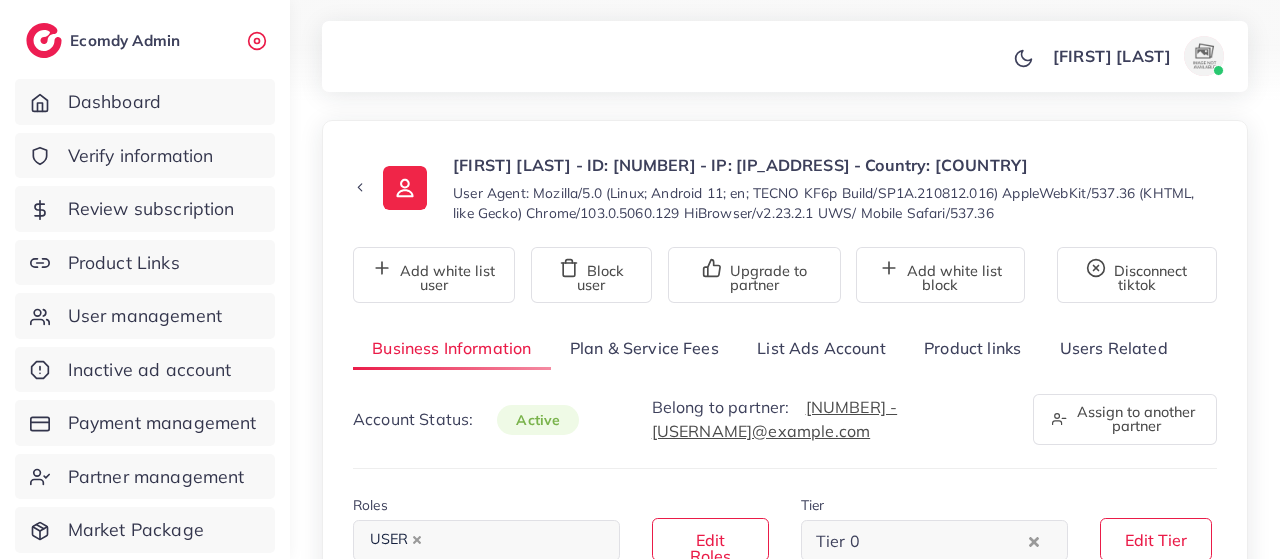 click on "Product links" at bounding box center [972, 348] 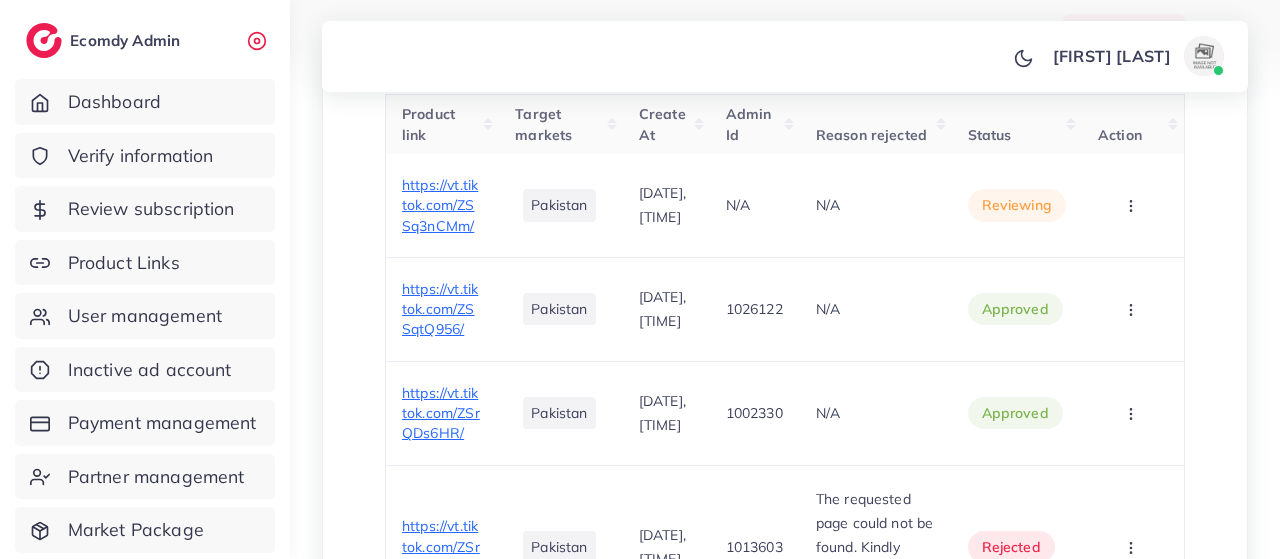 scroll, scrollTop: 743, scrollLeft: 0, axis: vertical 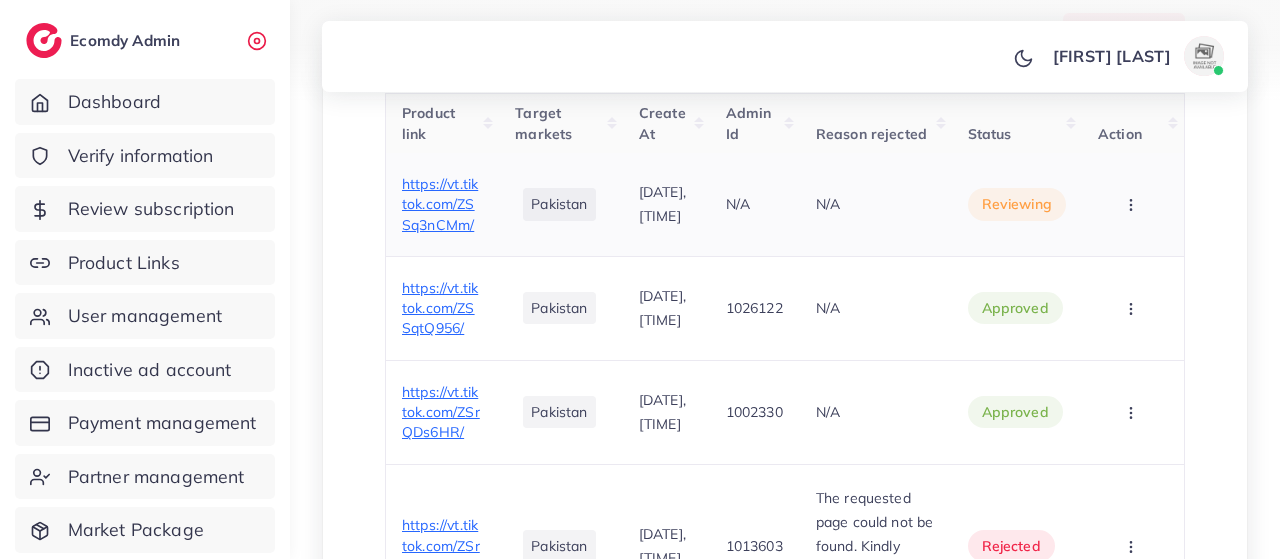 click on "https://vt.tiktok.com/ZSSq3nCMm/" at bounding box center [440, 204] 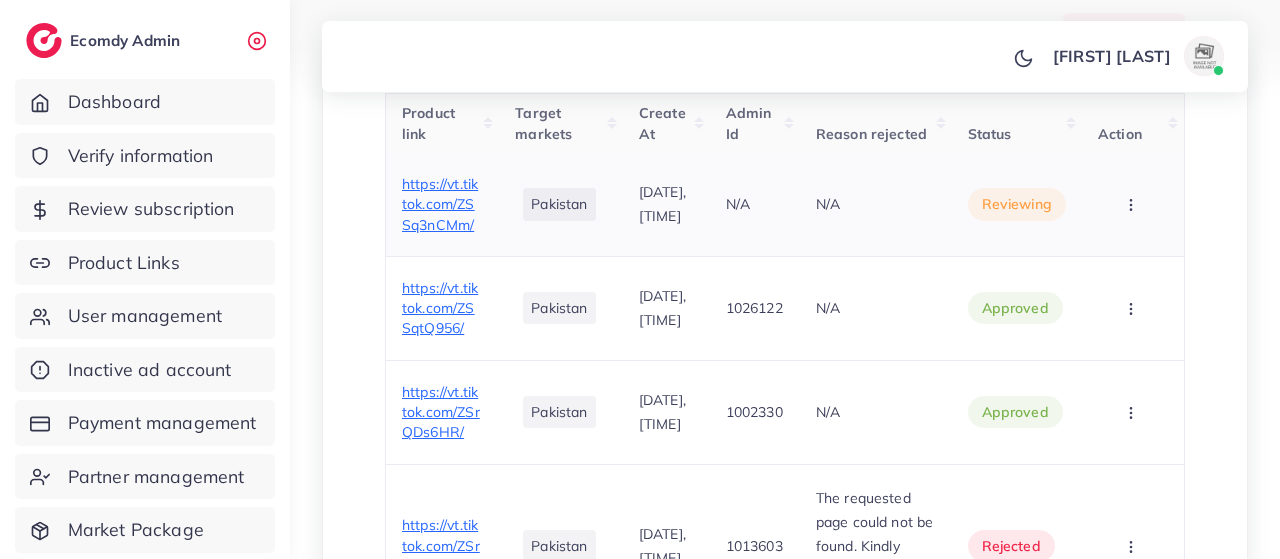 click on "https://vt.tiktok.com/ZSSq3nCMm/" at bounding box center [440, 204] 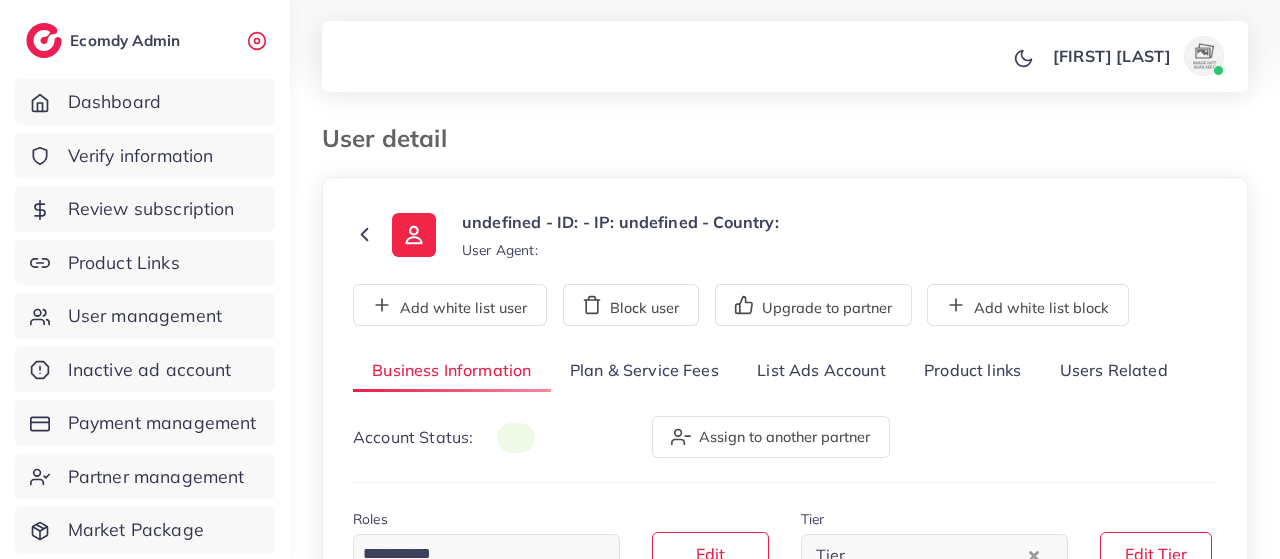 scroll, scrollTop: 0, scrollLeft: 0, axis: both 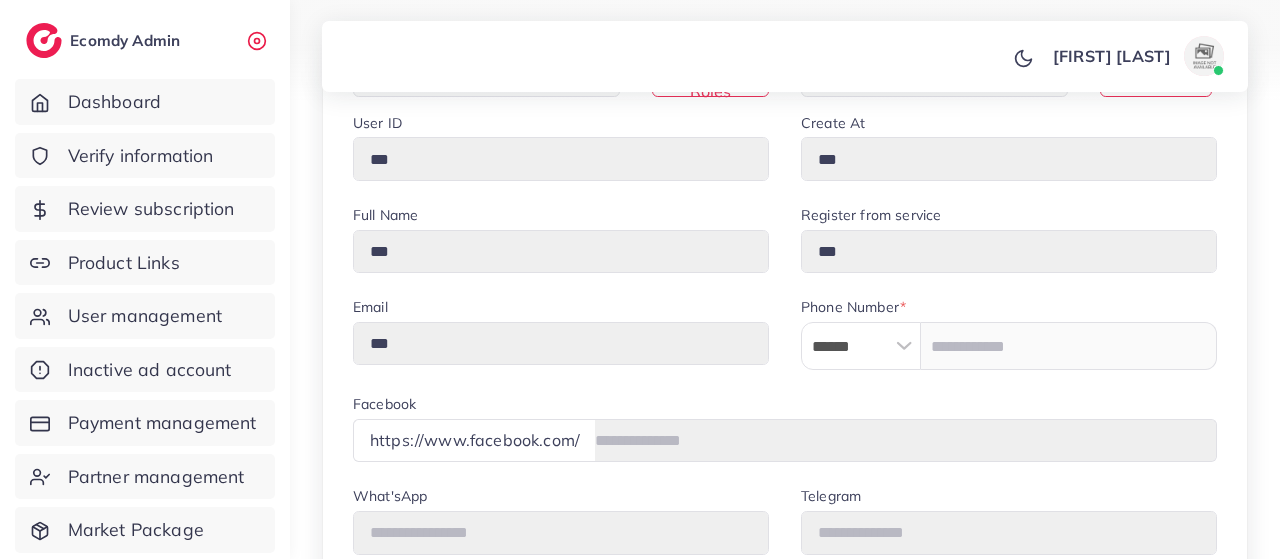type on "*******" 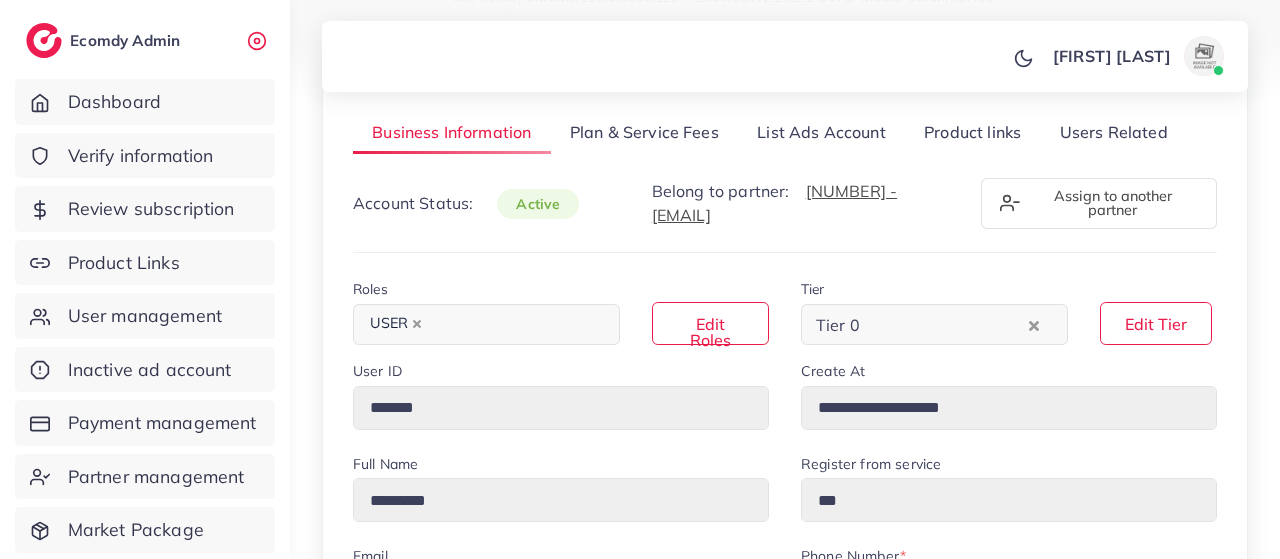 scroll, scrollTop: 159, scrollLeft: 0, axis: vertical 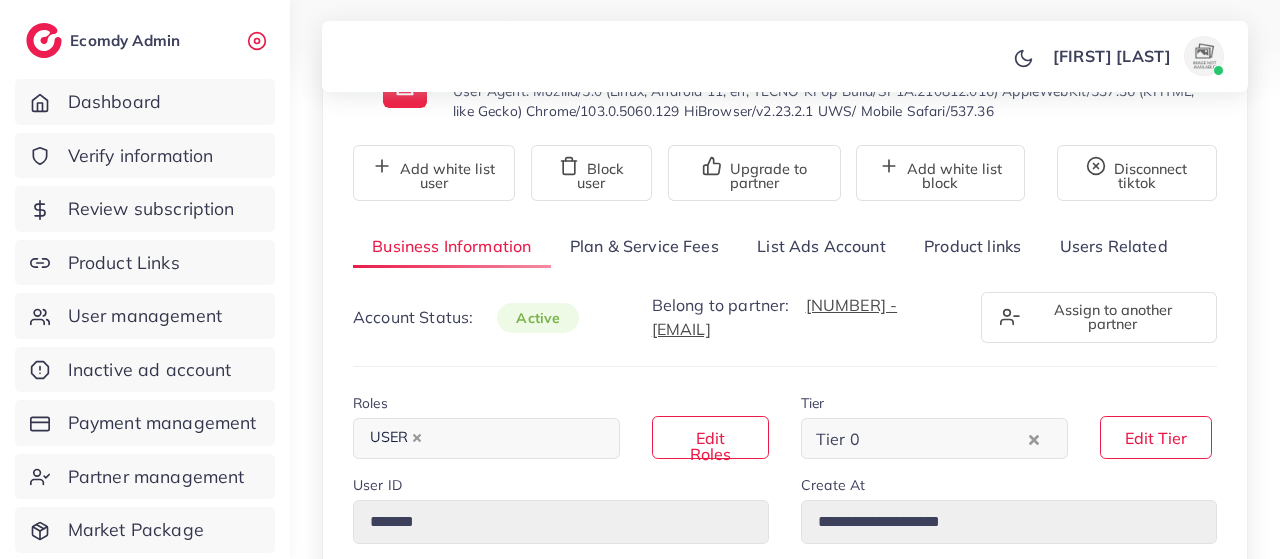 click on "Product links" at bounding box center [972, 246] 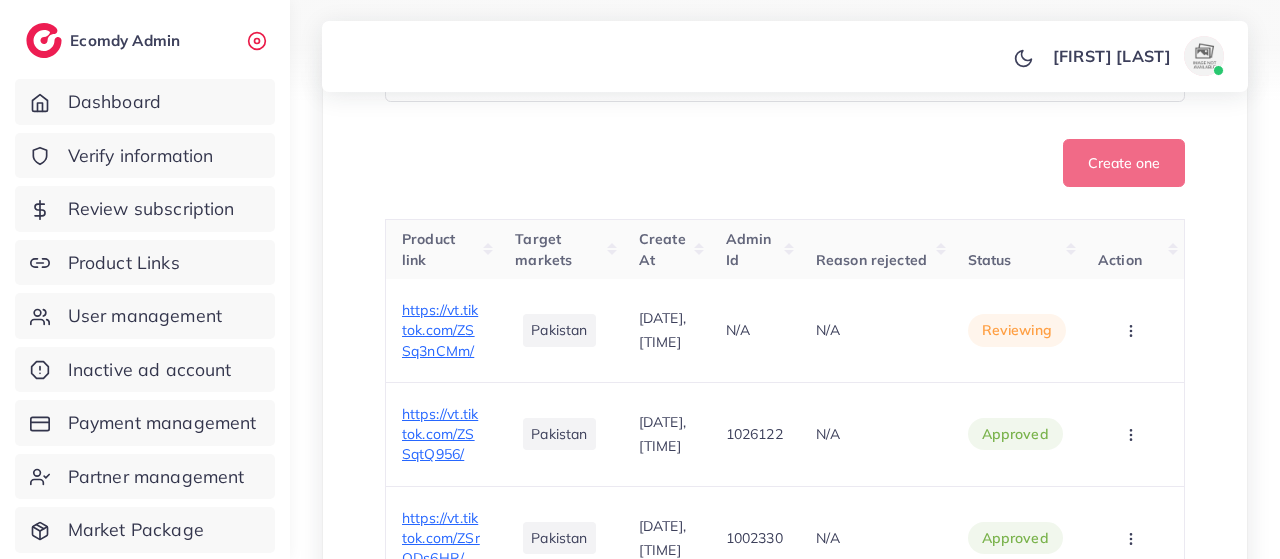 scroll, scrollTop: 609, scrollLeft: 0, axis: vertical 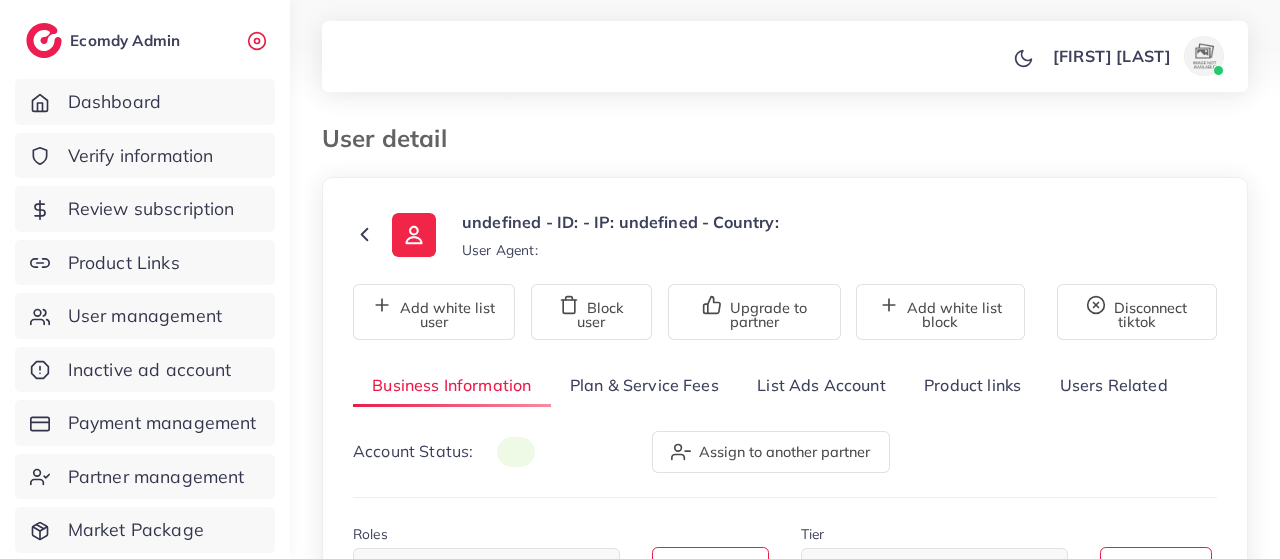 type on "*******" 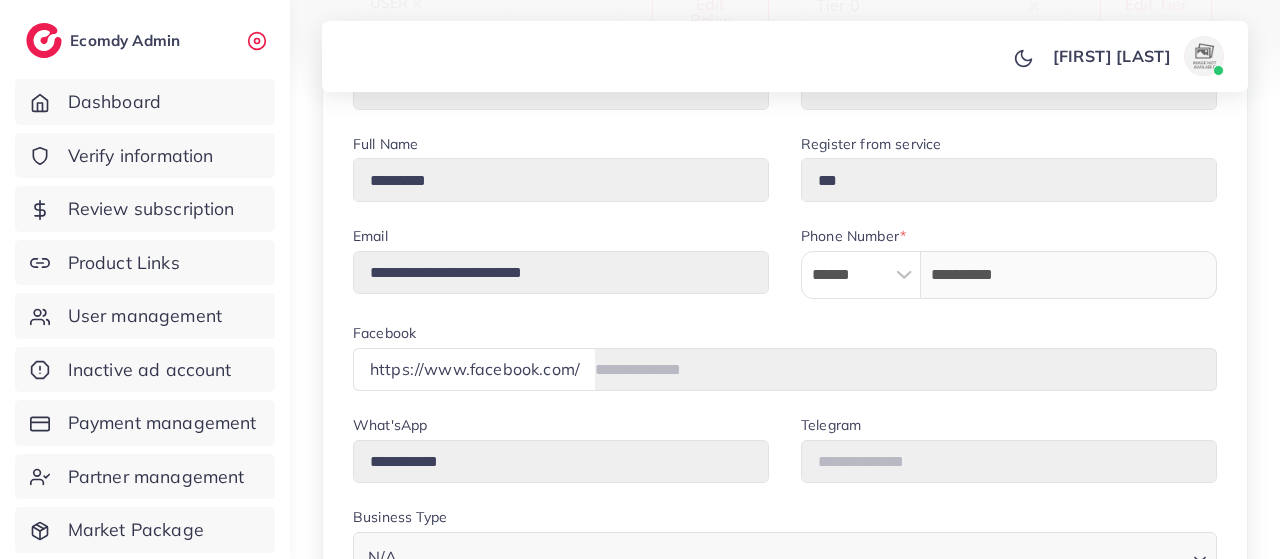 scroll, scrollTop: 0, scrollLeft: 0, axis: both 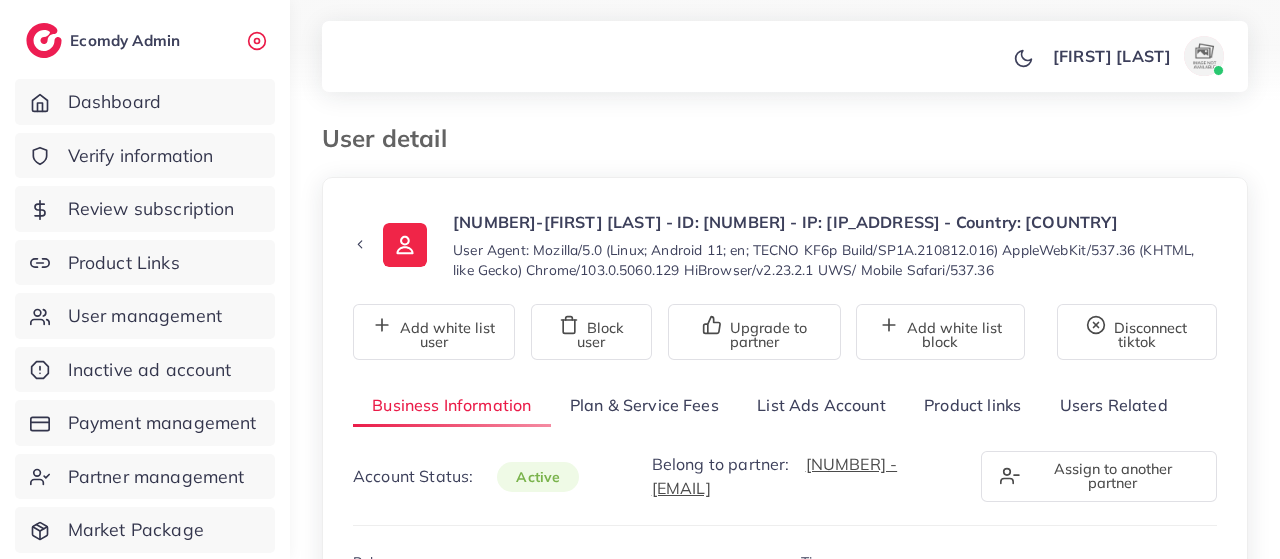 click on "Product links" at bounding box center (972, 405) 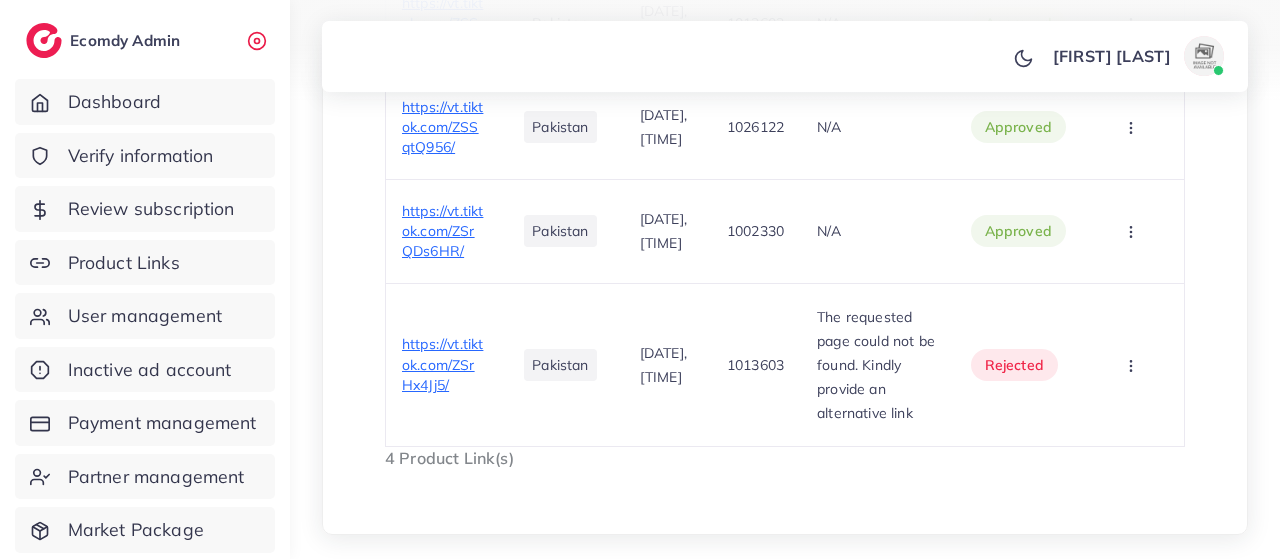 scroll, scrollTop: 940, scrollLeft: 0, axis: vertical 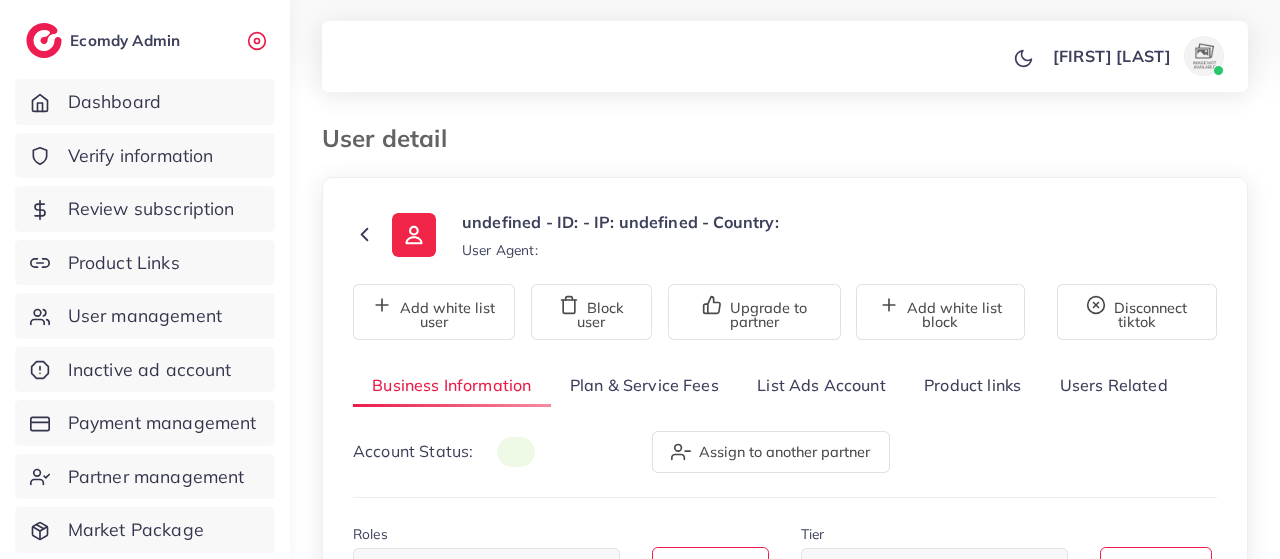 click on "undefined - ID:  - IP: undefined - Country:   User Agent:   Add white list user   Block user   Upgrade to partner   Add white list block   Disconnect tiktok  Business Information Plan & Service Fees List Ads Account Product links Users Related  Account Status:   Assign to another partner   Roles            Loading...      Edit Roles   Tier
Tier
Loading...      Edit Tier   User ID  ***  Create At  ***  Full Name  ***  Register from service  ***  Email  ***  Phone Number  * ****** A B C D E F G H I J K L M N O P Q R S T U V W X Y Z search no result Afghanistan (‫افغانستان‬‎) +93 Albania (Shqipëri) +355 Algeria (‫الجزائر‬‎) +213 American Samoa +1684 Andorra +376 Angola +244 Anguilla +1264 Antigua and Barbuda +1268 Argentina +54 Armenia (Հայաստան) +374 Aruba +297 Australia +61 Austria (Österreich) +43 Azerbaijan (Azərbaycan) +994 Bahamas +1242 Bahrain (‫البحرين‬‎) +973 Bangladesh (বাংলাদেশ) +880 Barbados +375" at bounding box center [785, 935] 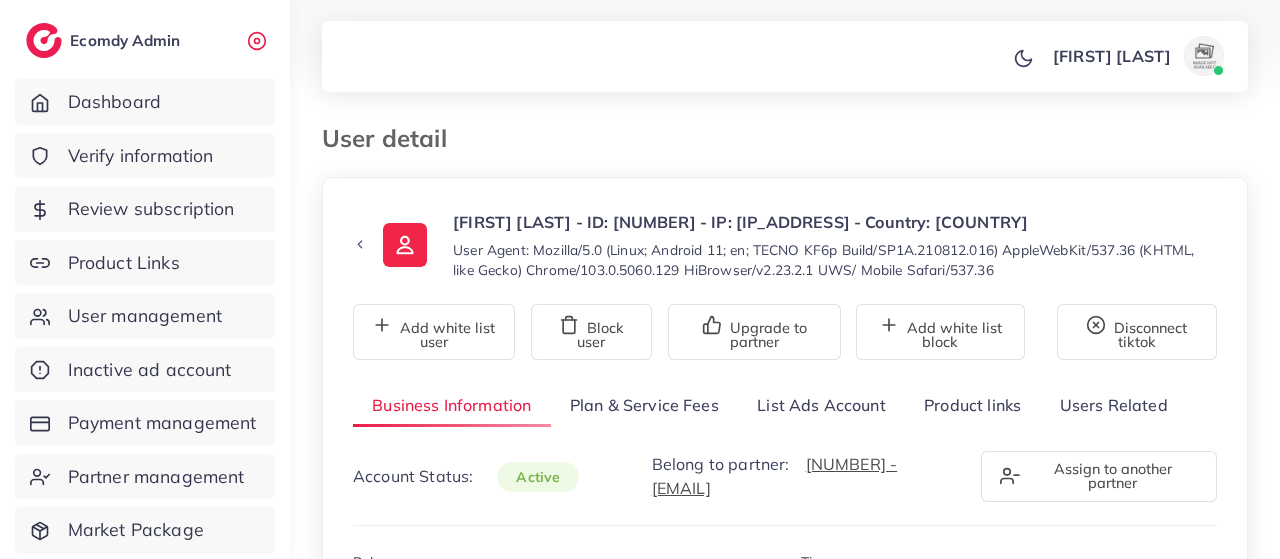 type on "*******" 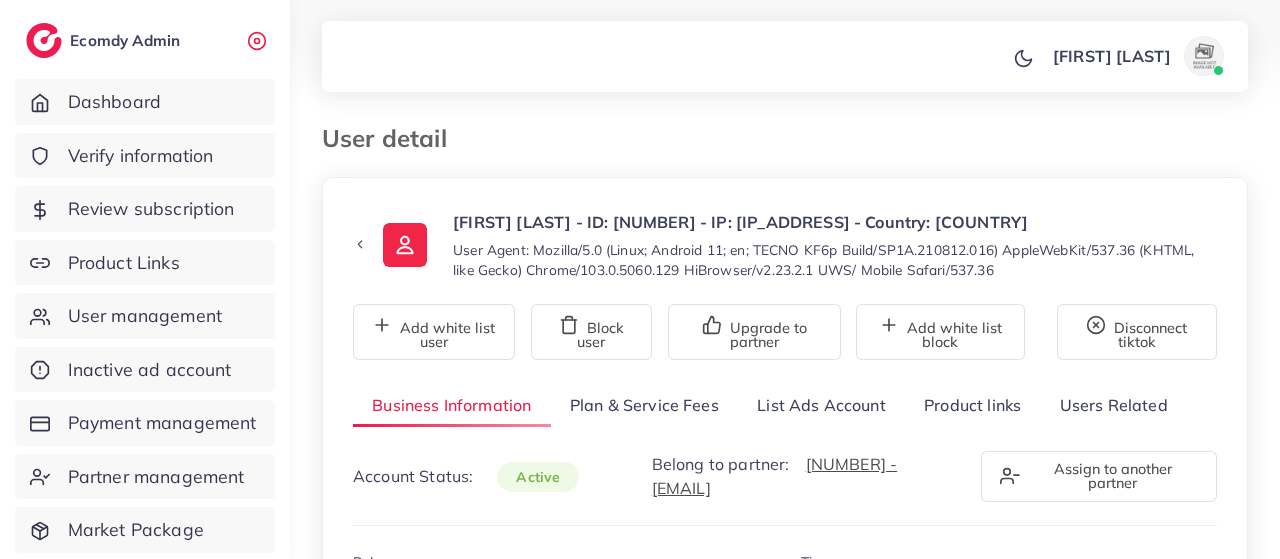 click on "Product links" at bounding box center (972, 405) 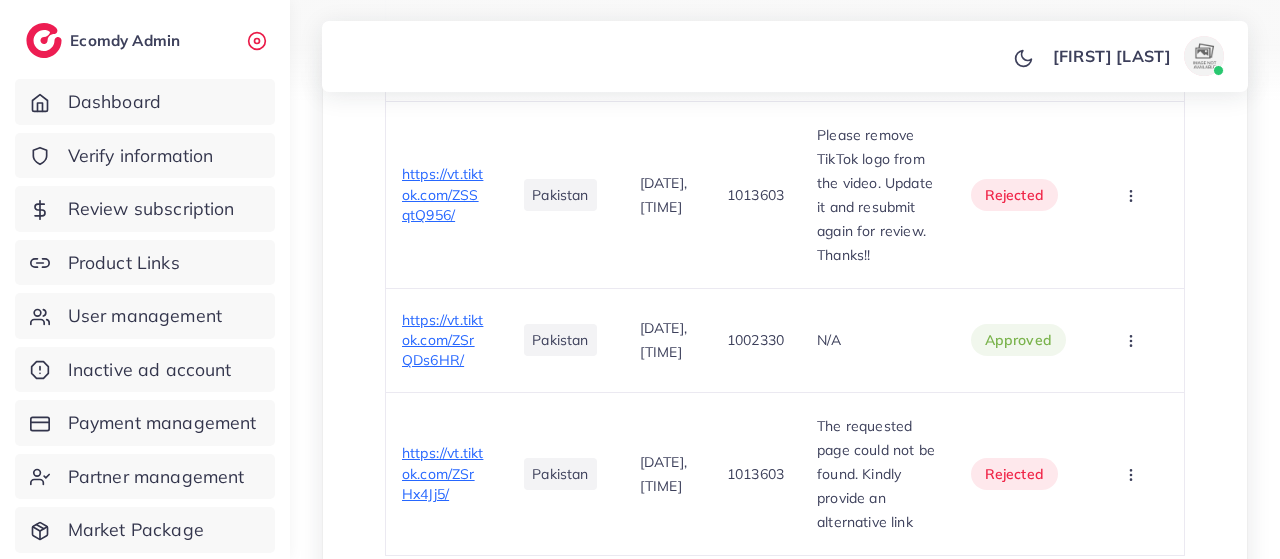 scroll, scrollTop: 880, scrollLeft: 0, axis: vertical 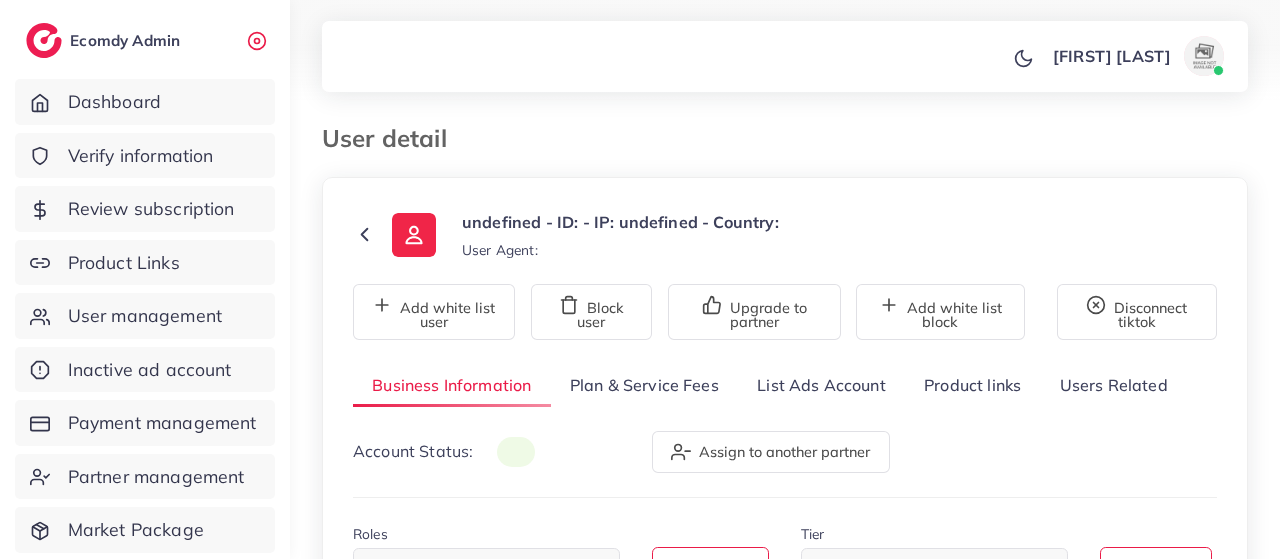 click on "Product links" at bounding box center (972, 385) 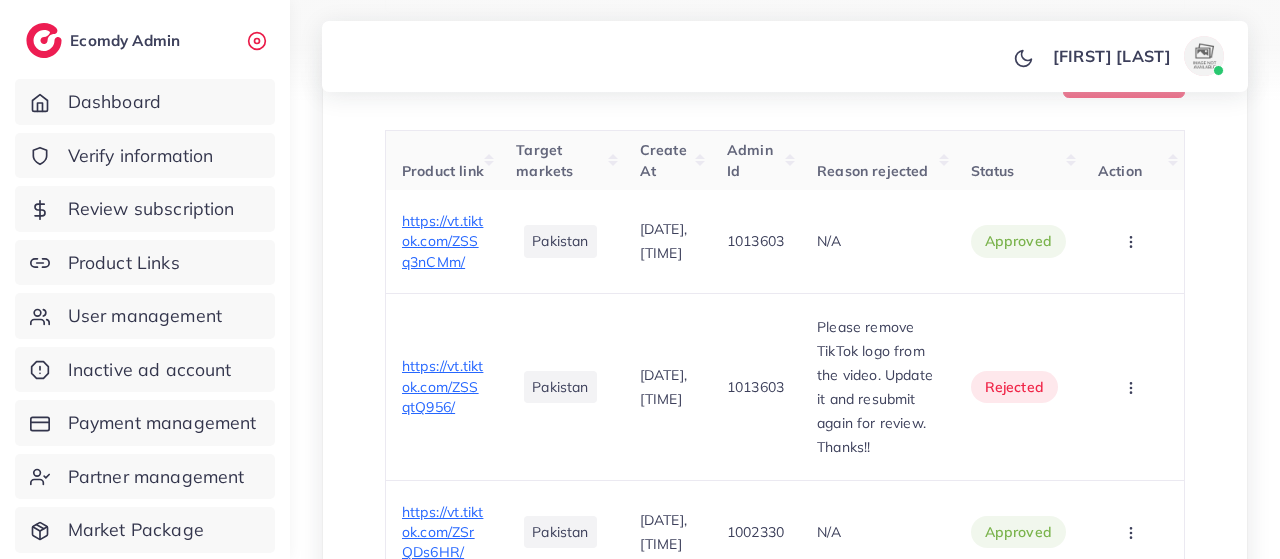 scroll, scrollTop: 713, scrollLeft: 0, axis: vertical 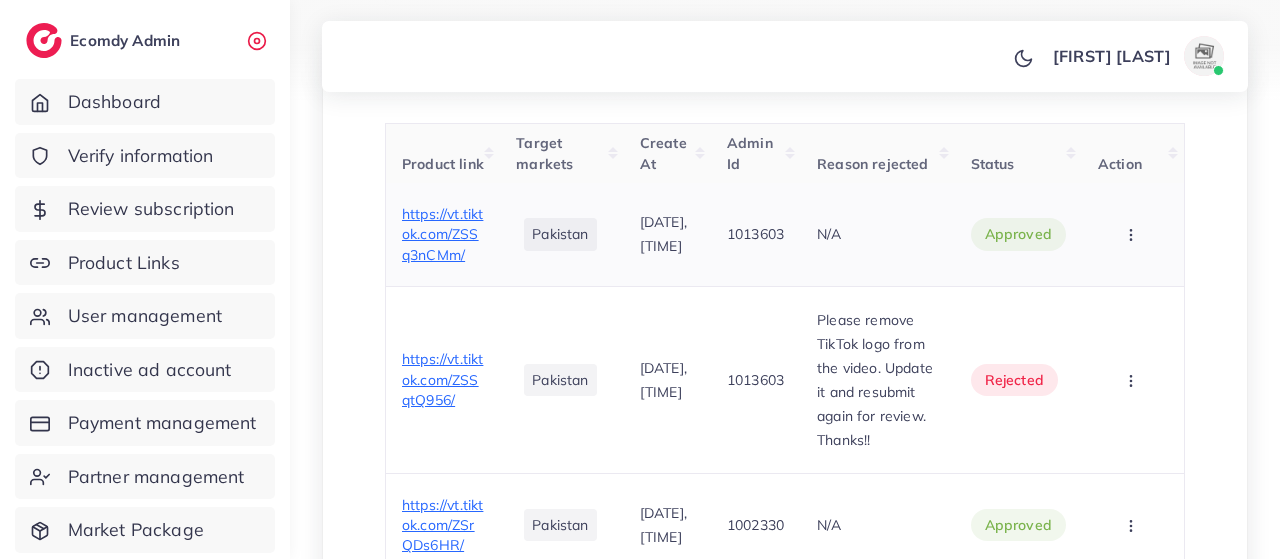 click on "https://vt.tiktok.com/ZSSq3nCMm/" at bounding box center (442, 234) 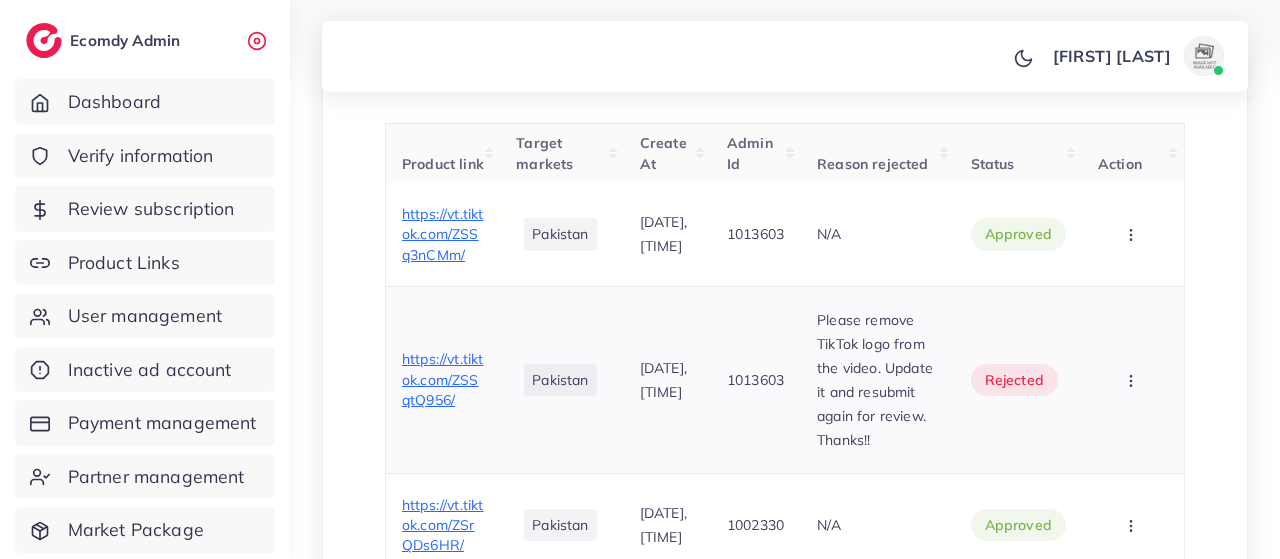 scroll, scrollTop: 0, scrollLeft: 0, axis: both 